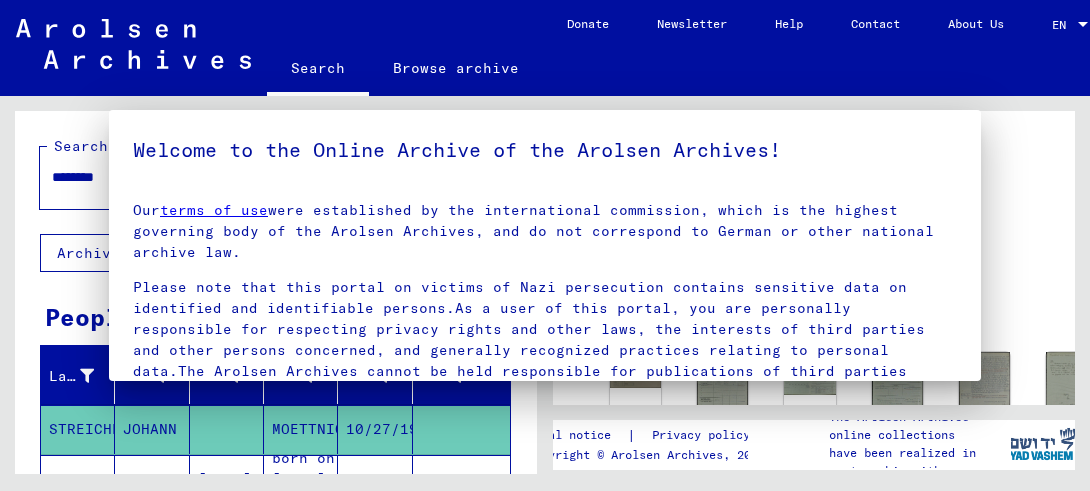 scroll, scrollTop: 0, scrollLeft: 0, axis: both 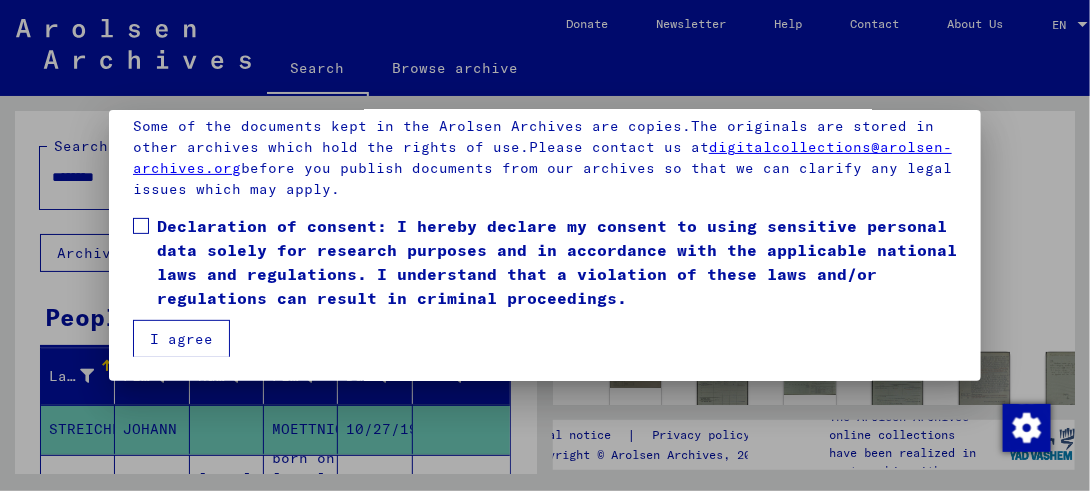 click at bounding box center [141, 226] 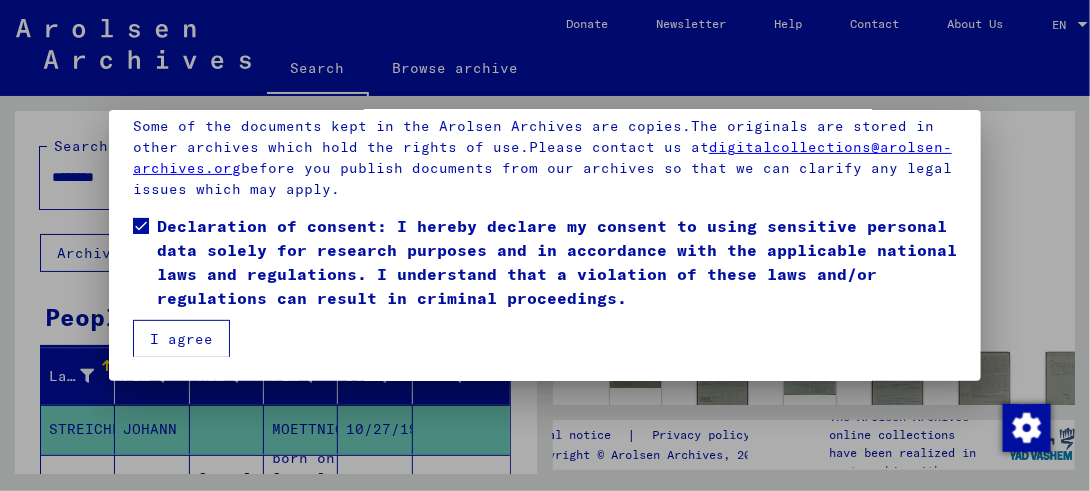 click on "I agree" at bounding box center [181, 339] 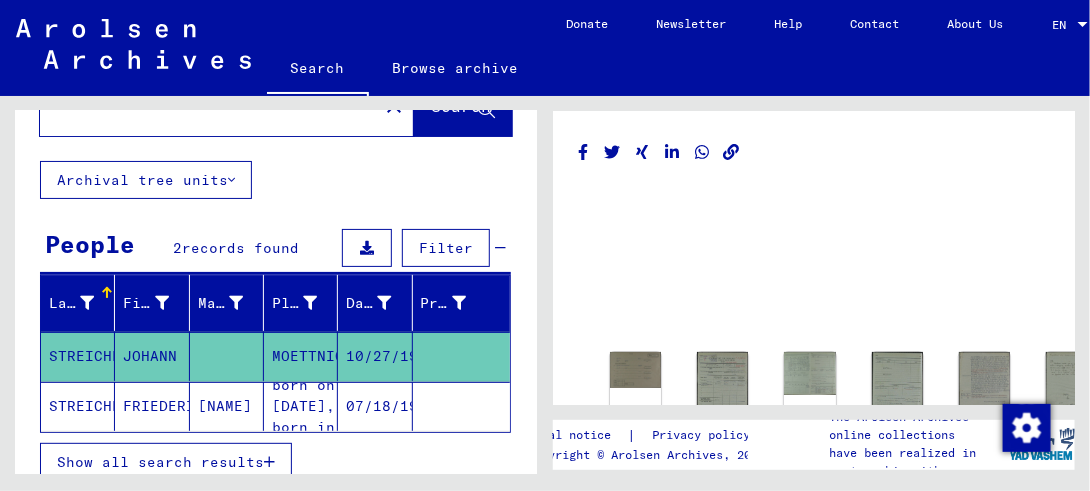 scroll, scrollTop: 236, scrollLeft: 0, axis: vertical 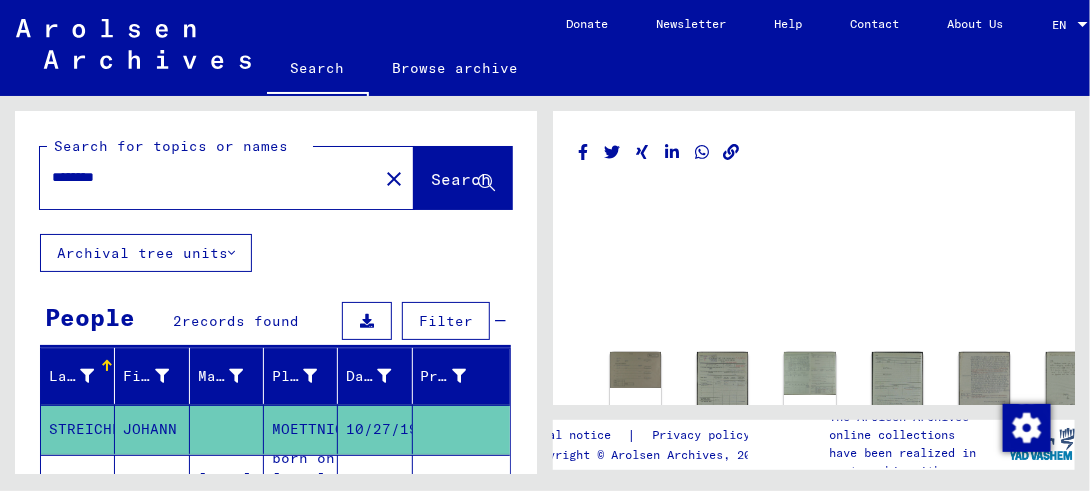 click on "Archival tree units" 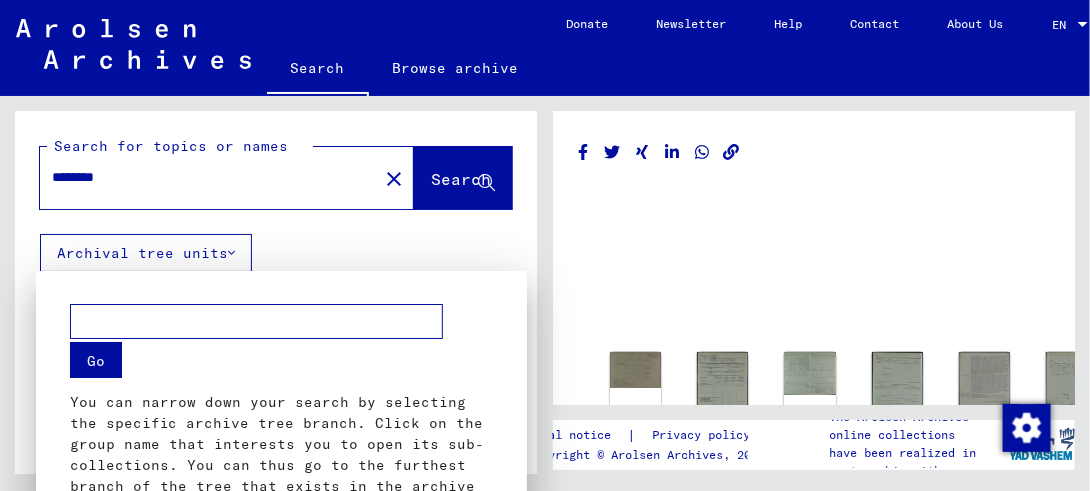 scroll, scrollTop: 76, scrollLeft: 0, axis: vertical 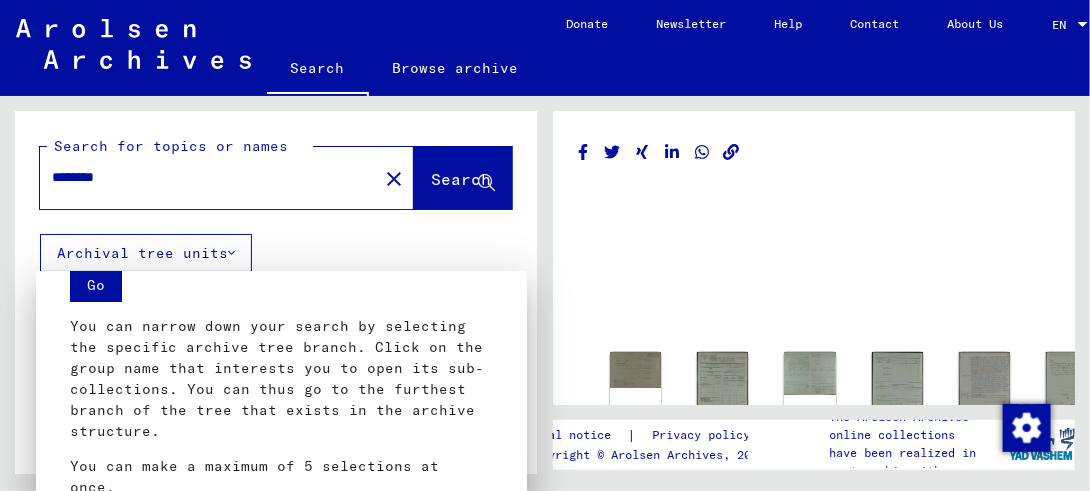click at bounding box center [545, 245] 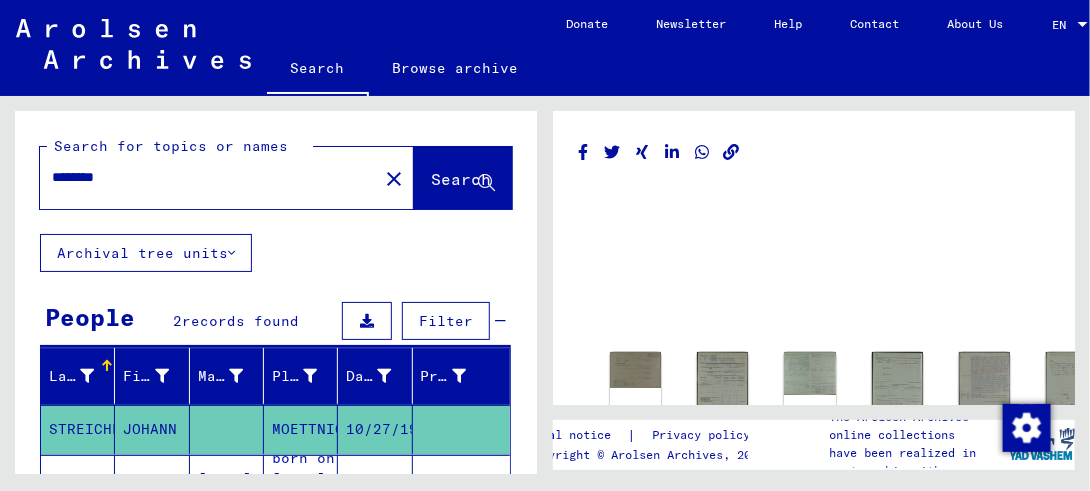 click at bounding box center [367, 321] 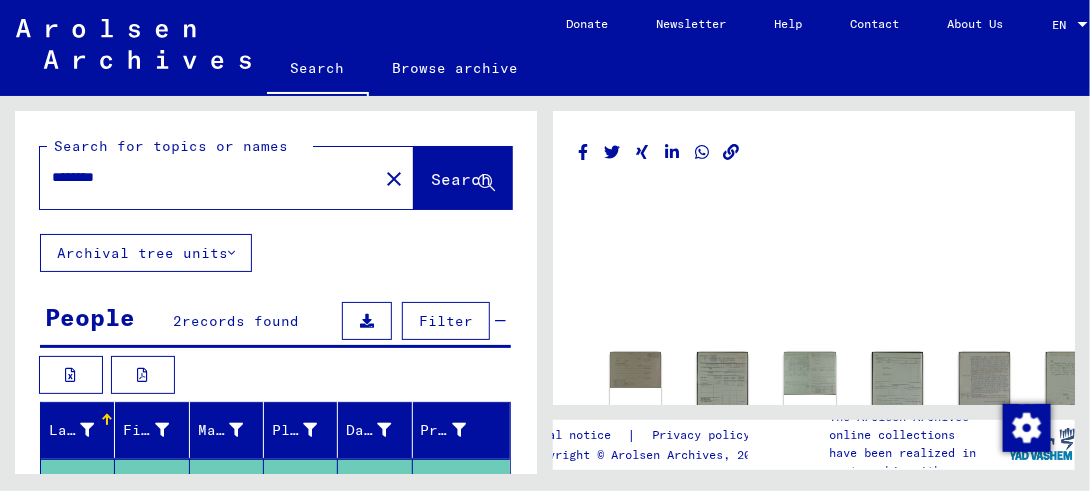 click at bounding box center (367, 321) 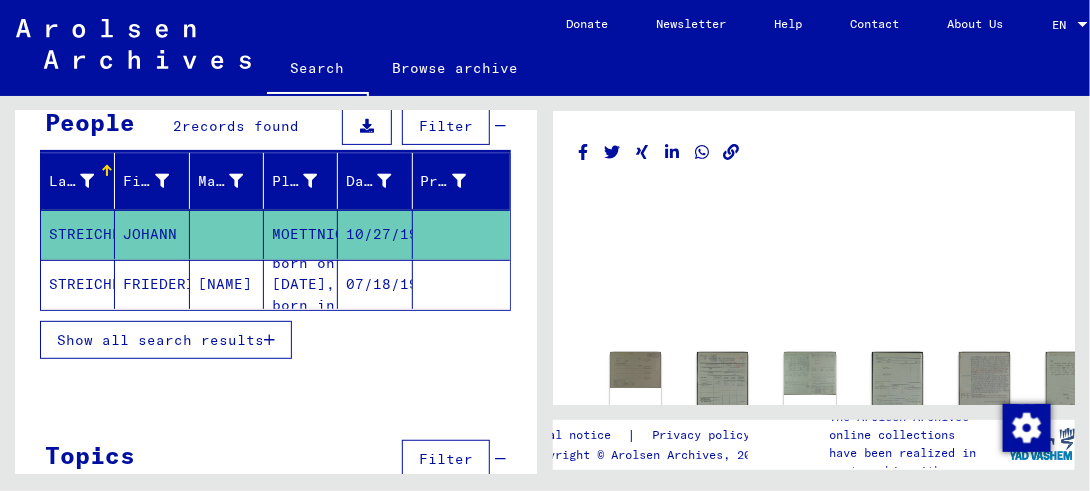 scroll, scrollTop: 236, scrollLeft: 0, axis: vertical 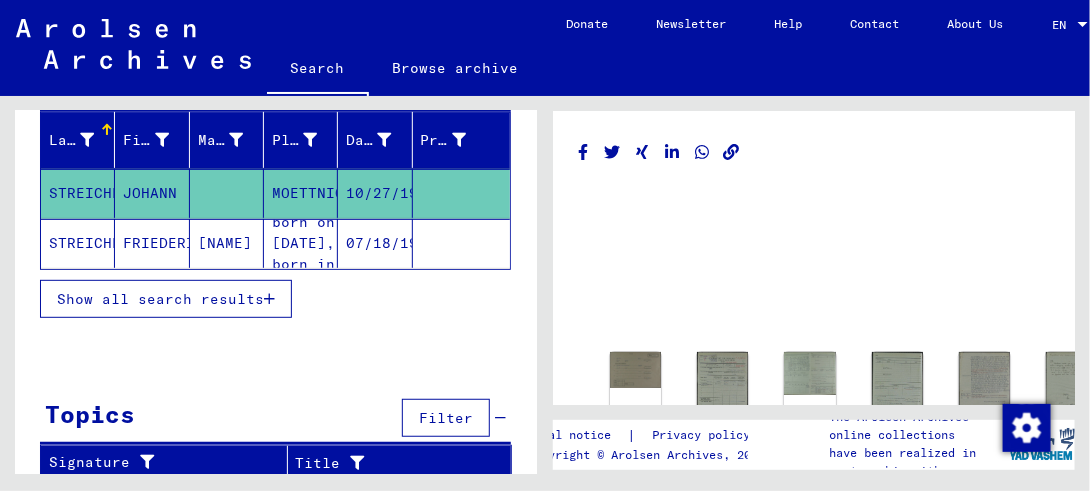 click on "Show all search results" at bounding box center [160, 299] 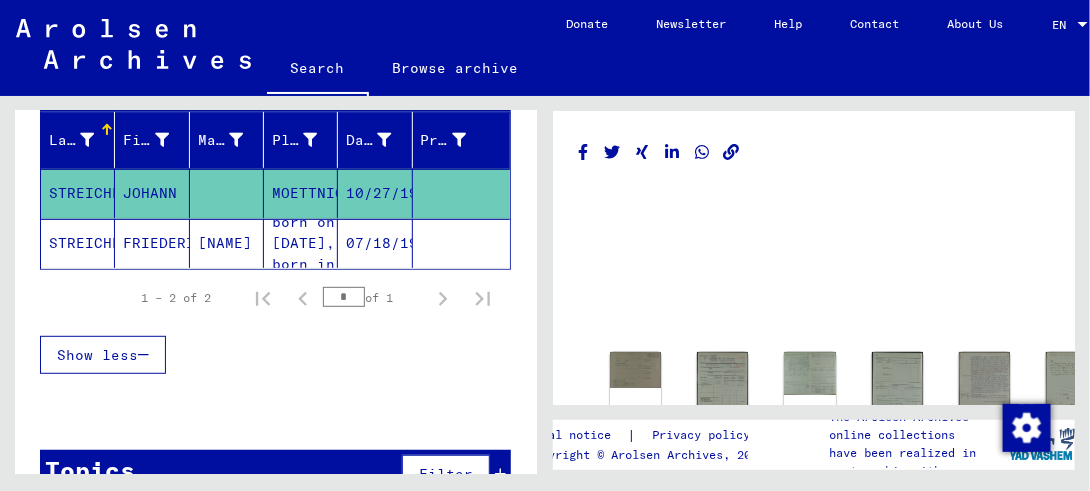 scroll, scrollTop: 276, scrollLeft: 0, axis: vertical 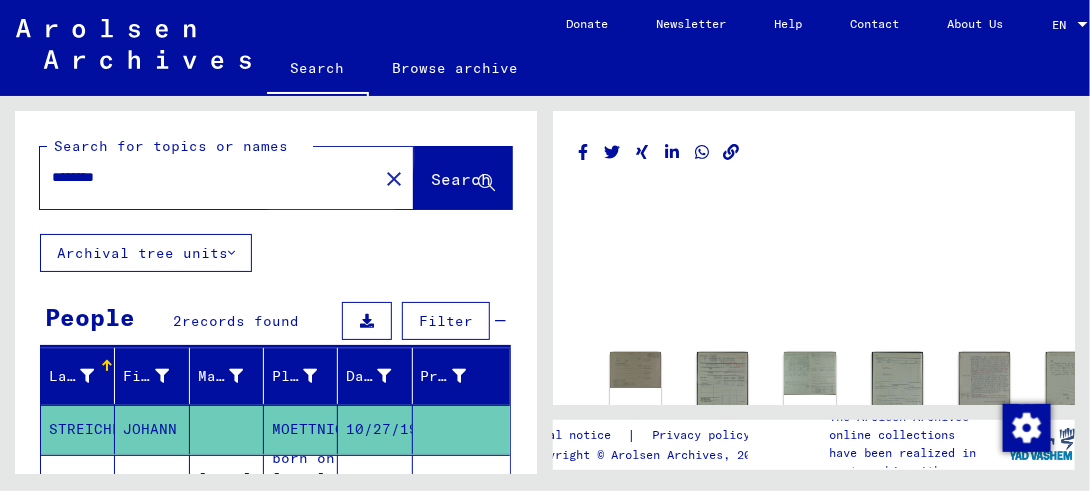 click on "Search" 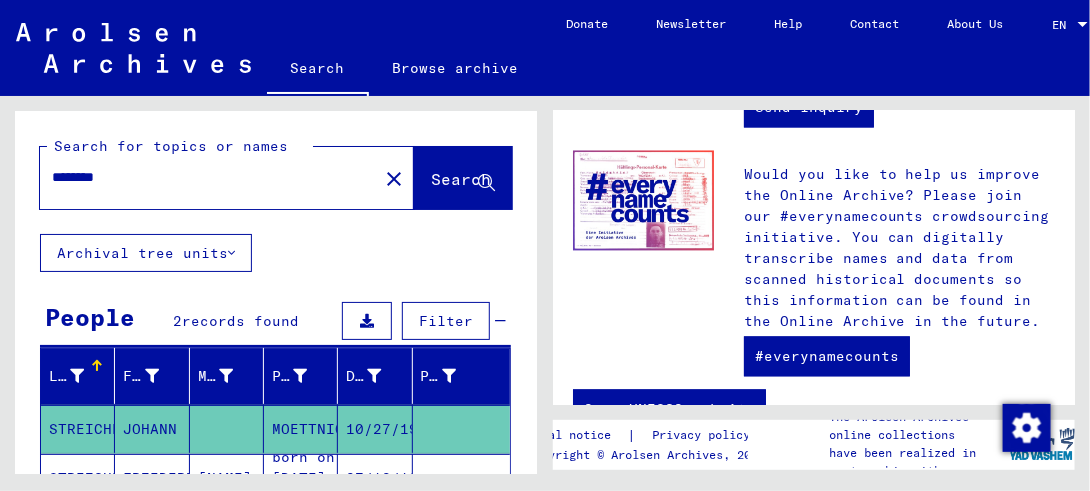 scroll, scrollTop: 1227, scrollLeft: 0, axis: vertical 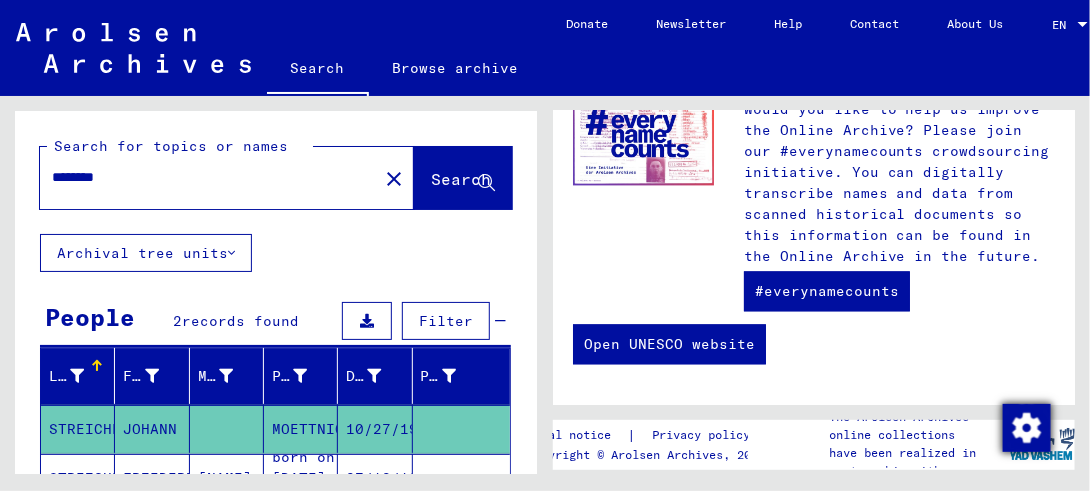 click at bounding box center [1027, 428] 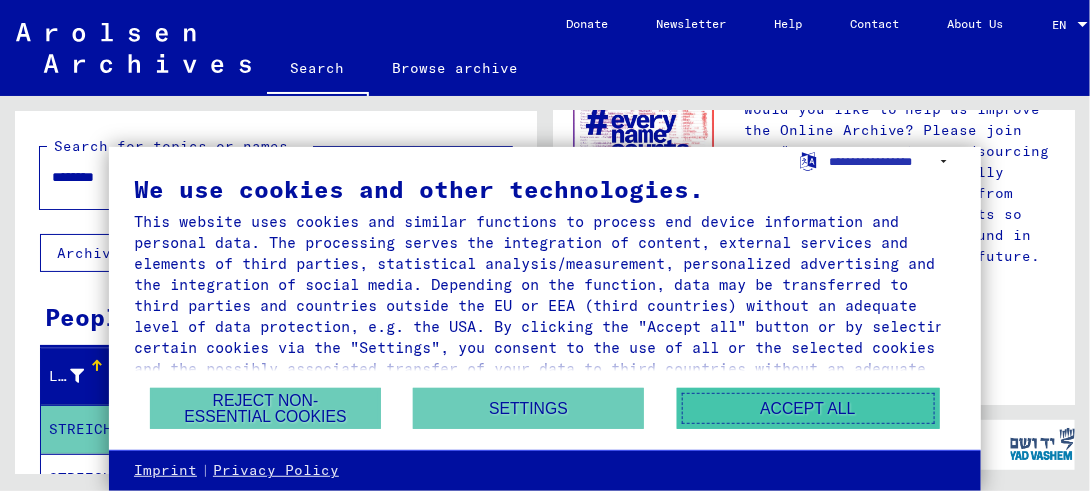 click on "Accept all" at bounding box center [808, 408] 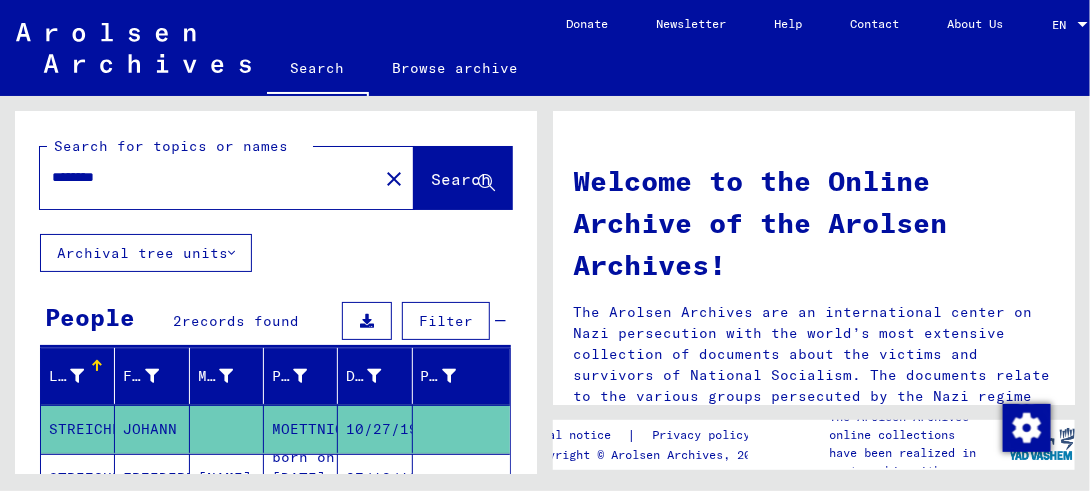 scroll, scrollTop: 1227, scrollLeft: 0, axis: vertical 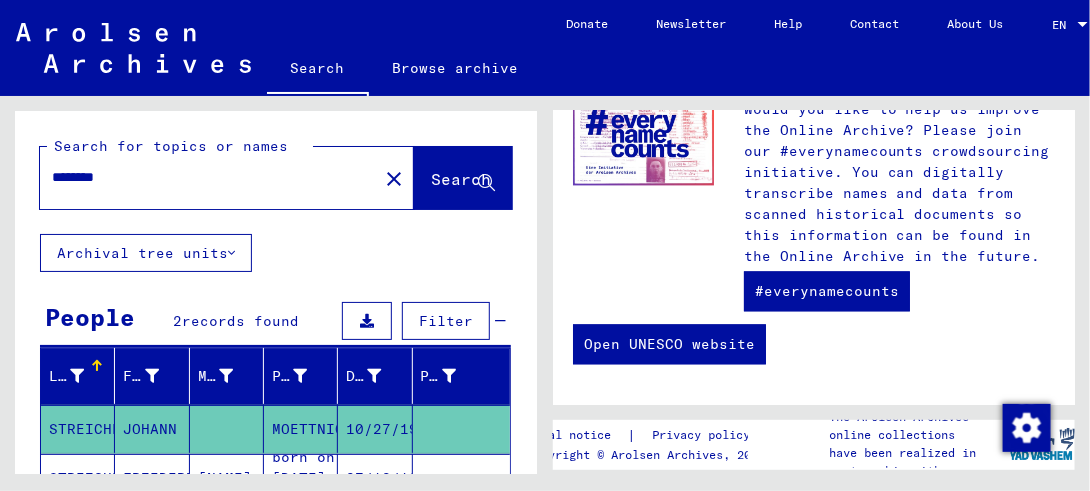 click on "Browse archive" 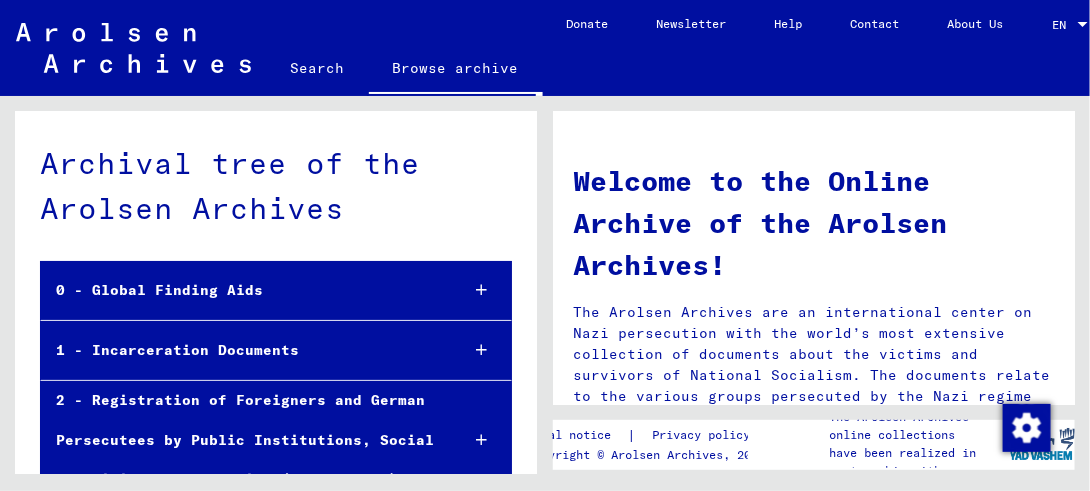 click on "Search" 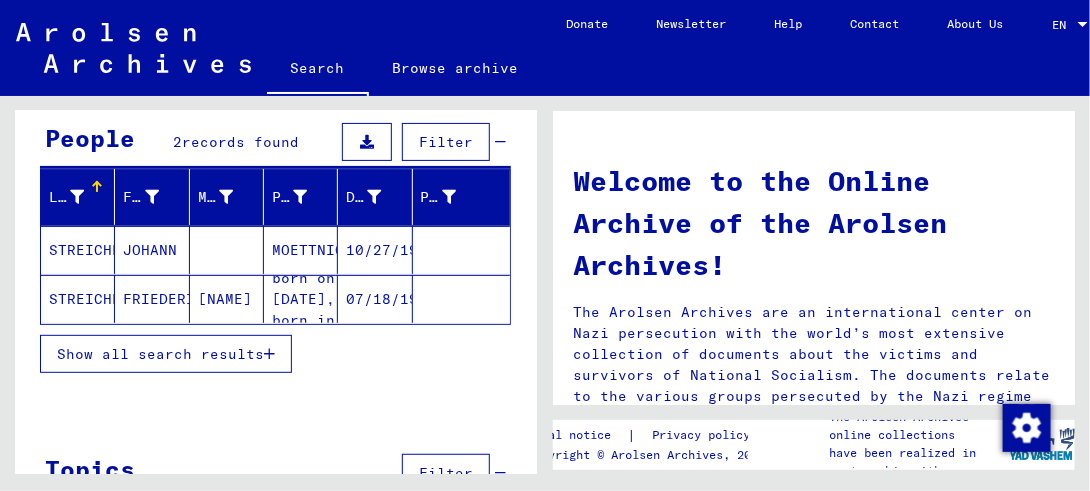 scroll, scrollTop: 225, scrollLeft: 0, axis: vertical 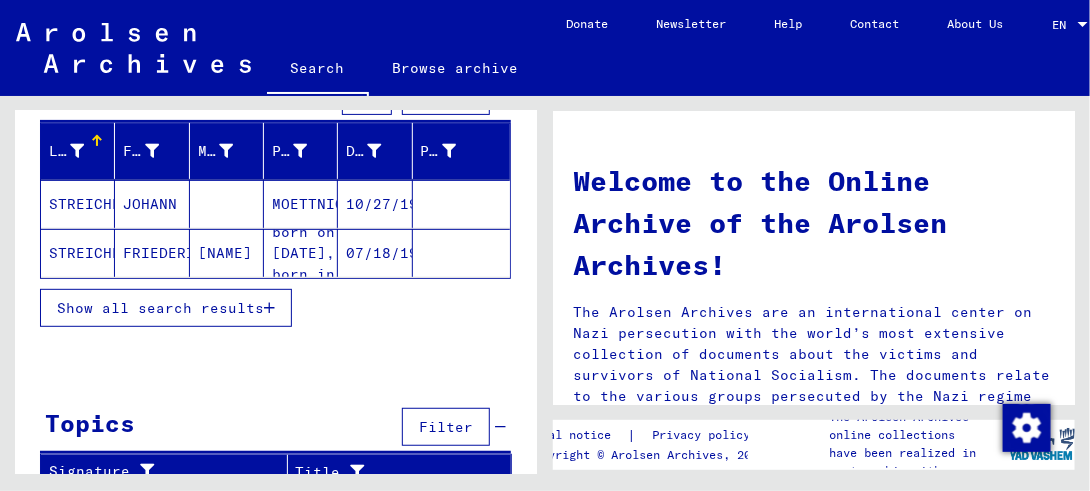 click on "STREICHER" at bounding box center [78, 253] 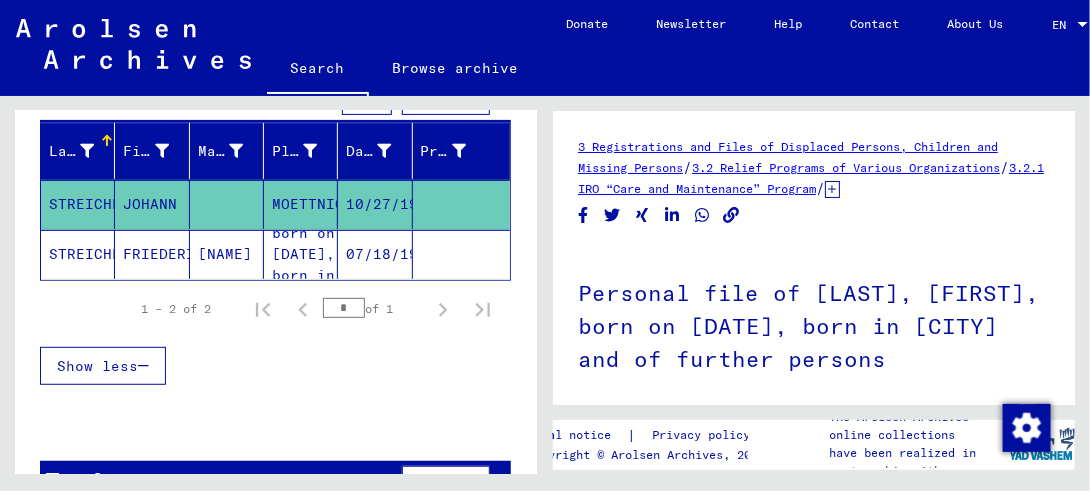 scroll, scrollTop: 0, scrollLeft: 0, axis: both 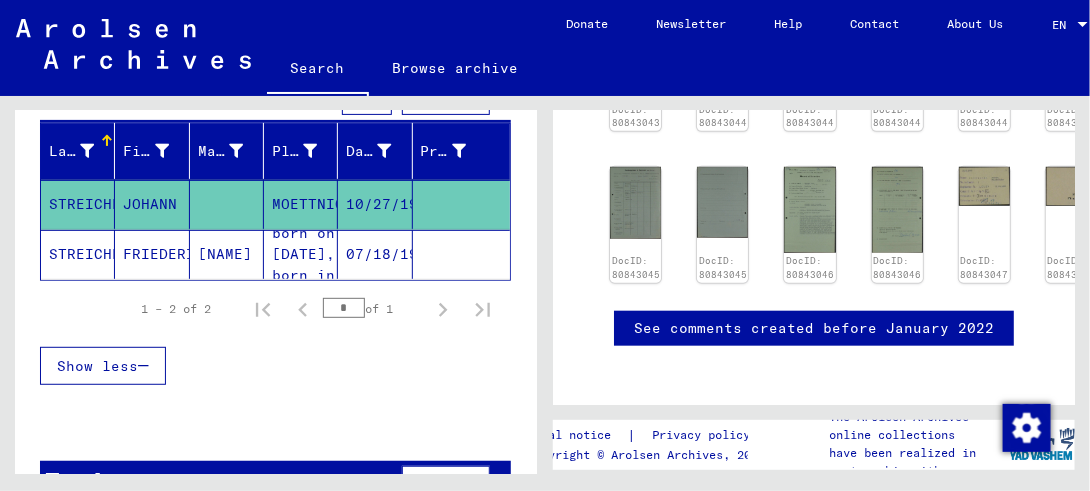 click on "Personal file of [LAST], [FIRST], born on [DATE], born in [KREITH] and of further persons" 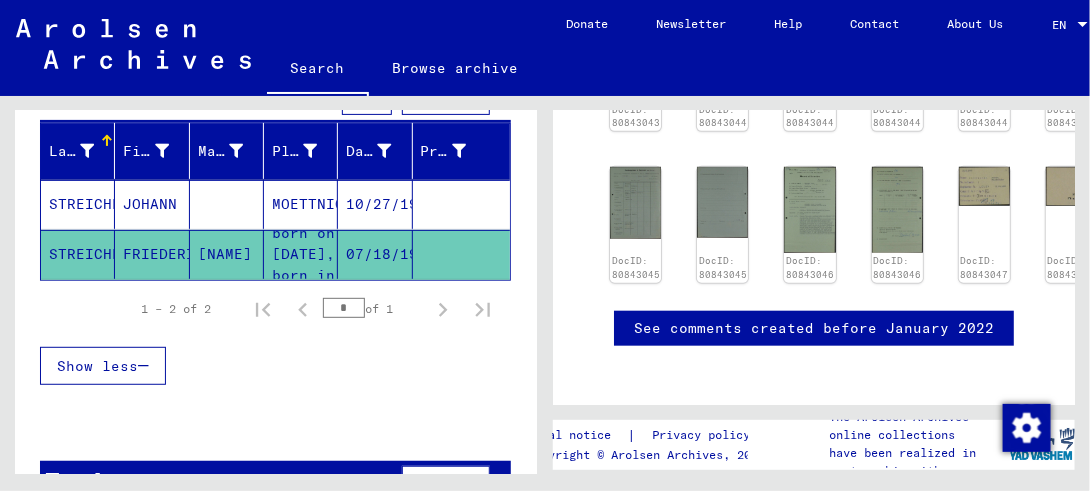 click on "STREICHER" 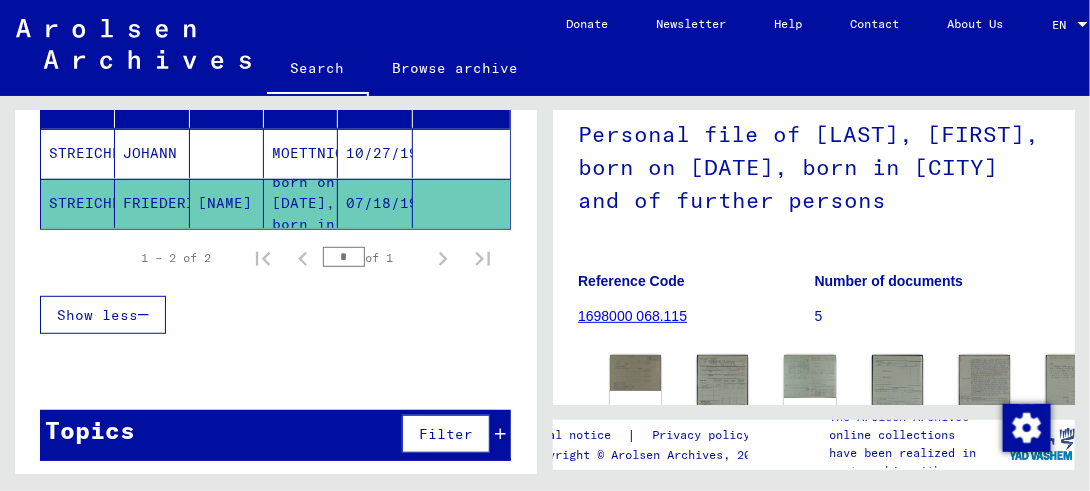 scroll, scrollTop: 162, scrollLeft: 0, axis: vertical 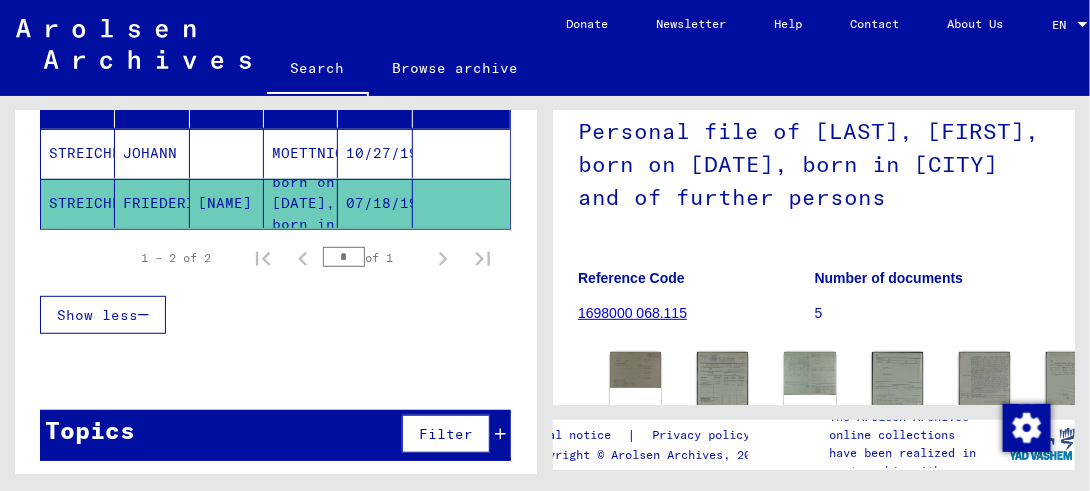 click on "FRIEDERICKE" 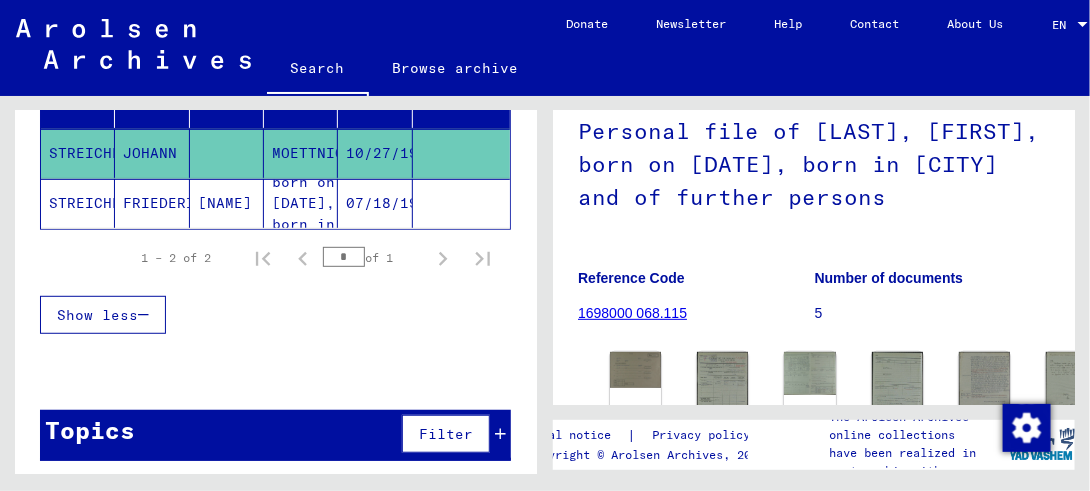 click on "FRIEDERICKE" 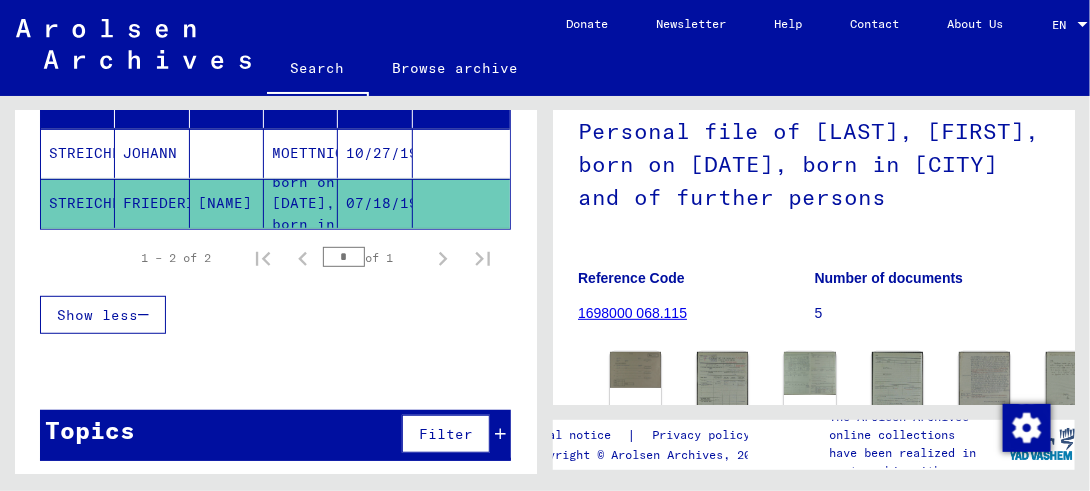 click on "Filter" at bounding box center (446, 434) 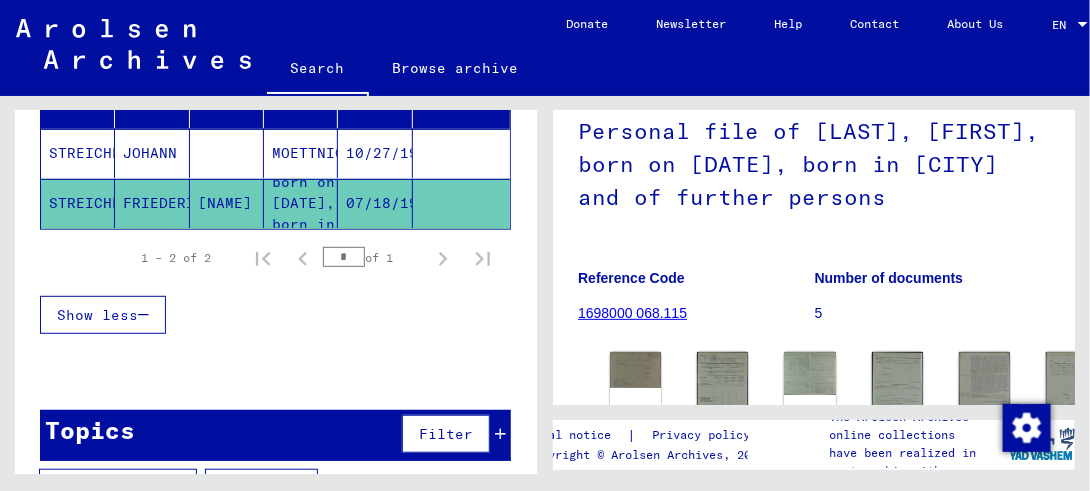 click on "FRIEDERICKE" 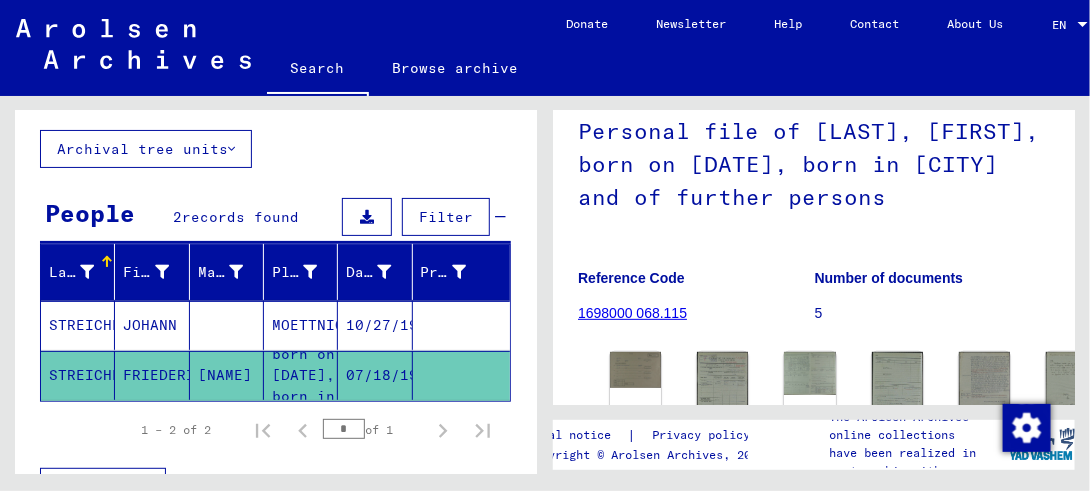 scroll, scrollTop: 99, scrollLeft: 0, axis: vertical 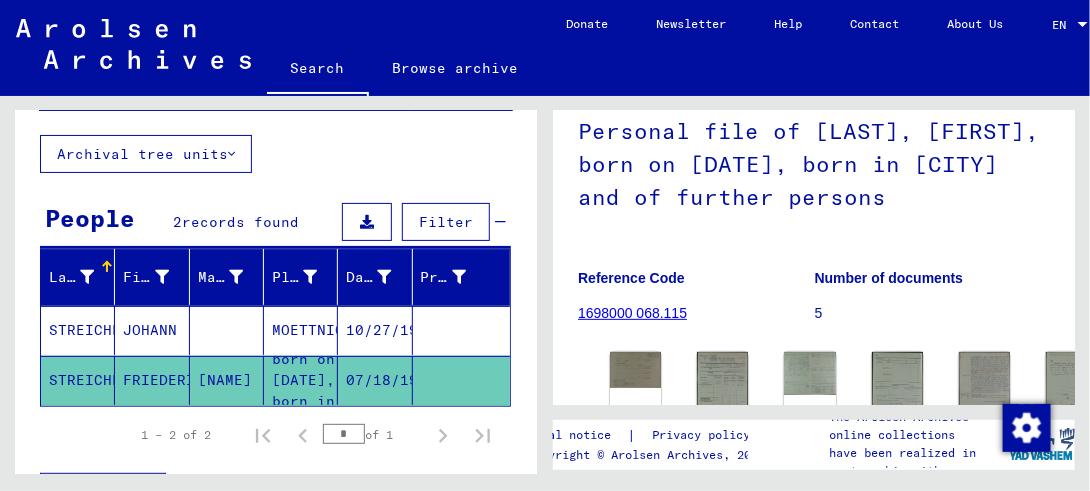 click on "Filter" at bounding box center [446, 222] 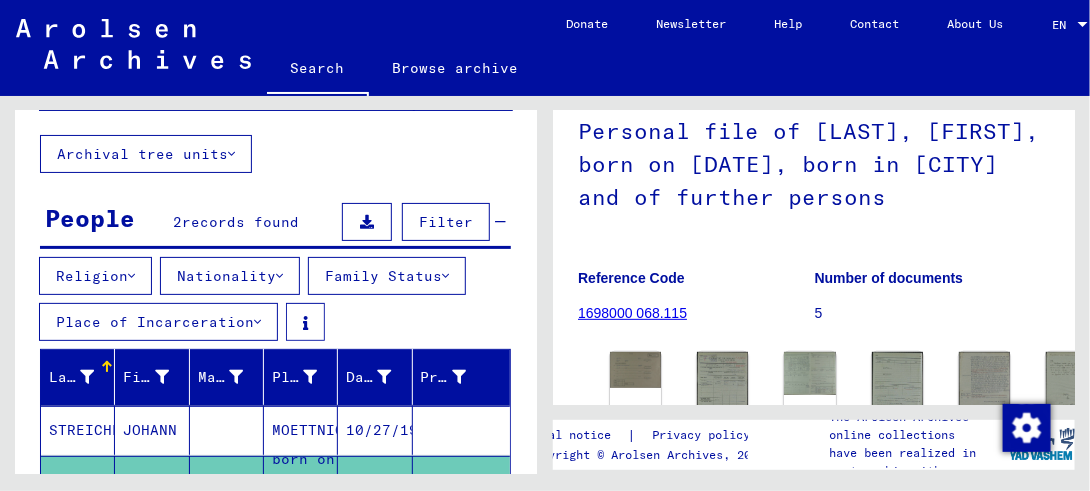 click on "Filter" at bounding box center [446, 222] 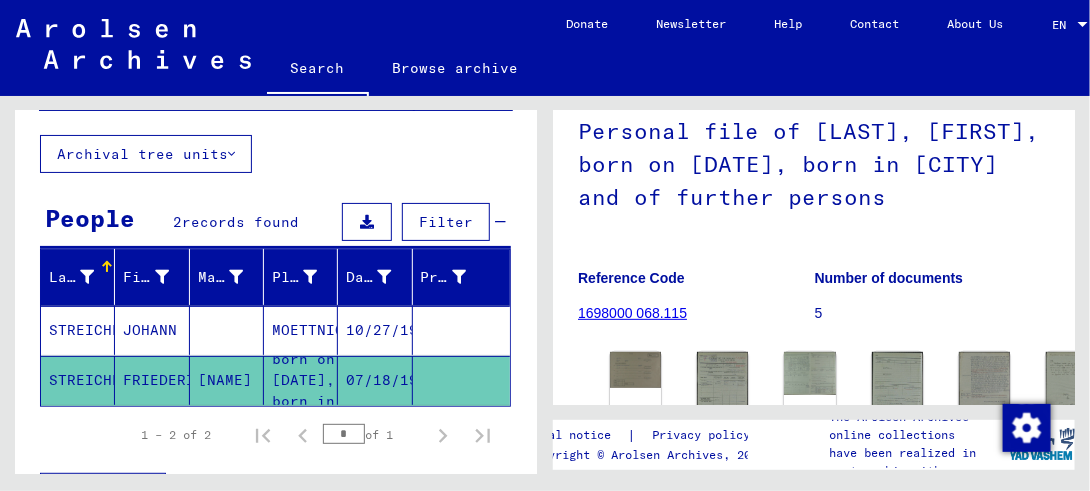 click at bounding box center (367, 222) 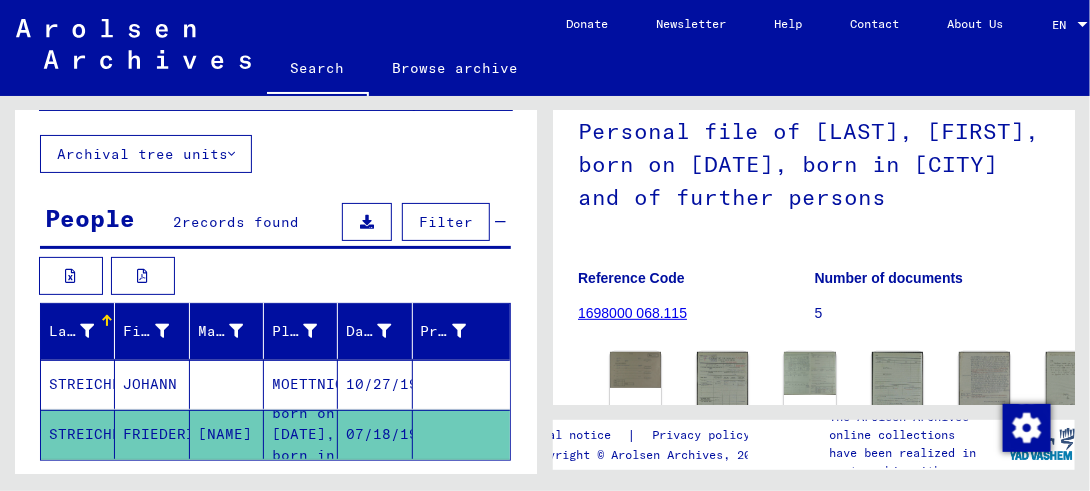 click at bounding box center (367, 222) 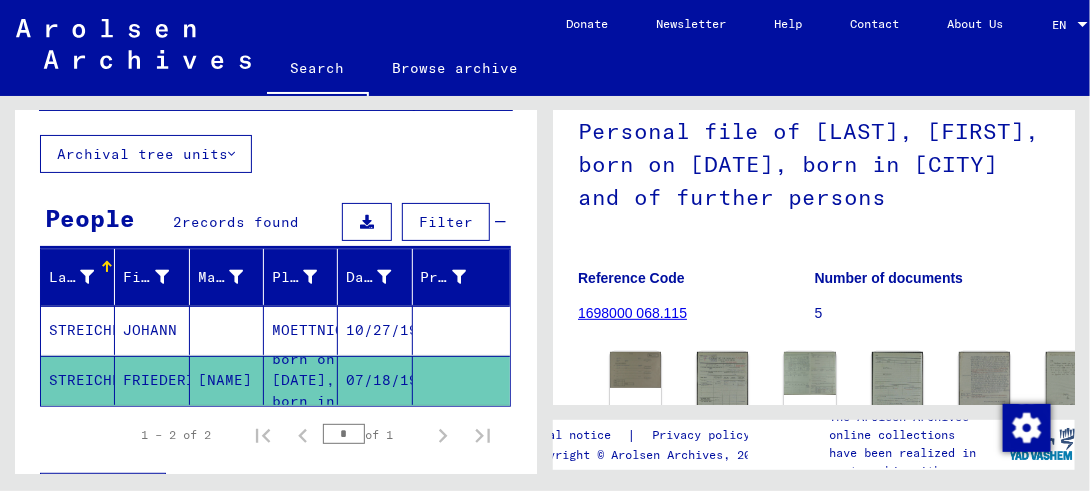 click at bounding box center [367, 222] 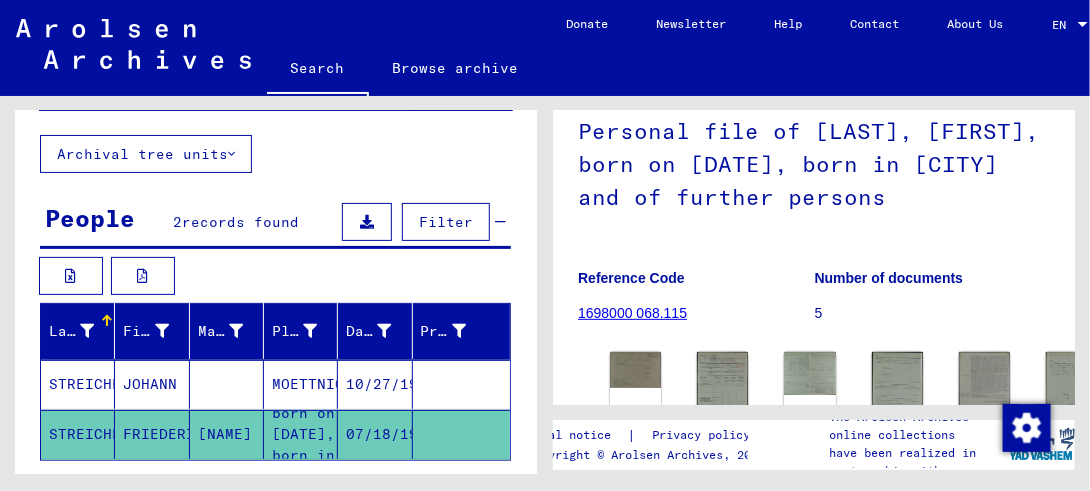 click at bounding box center [367, 222] 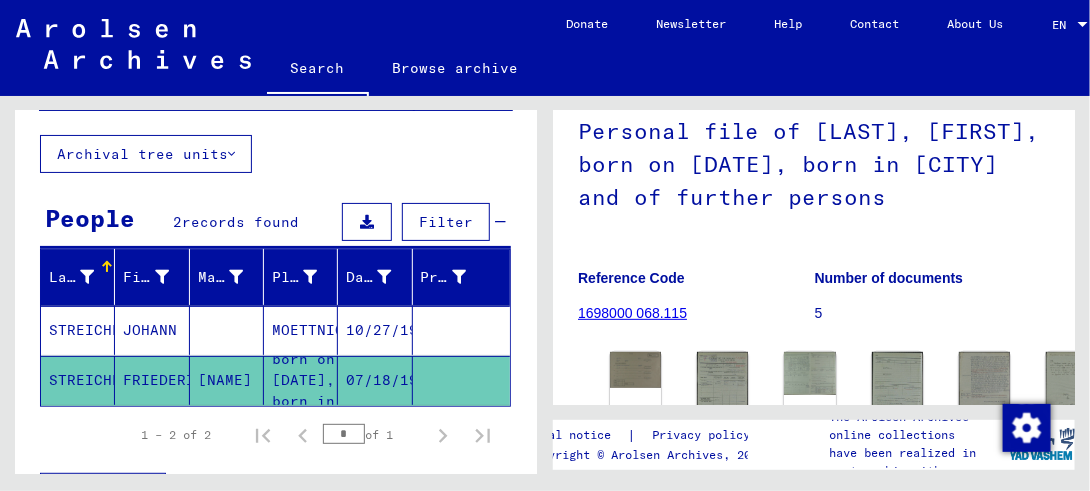 click on "FRIEDERICKE" 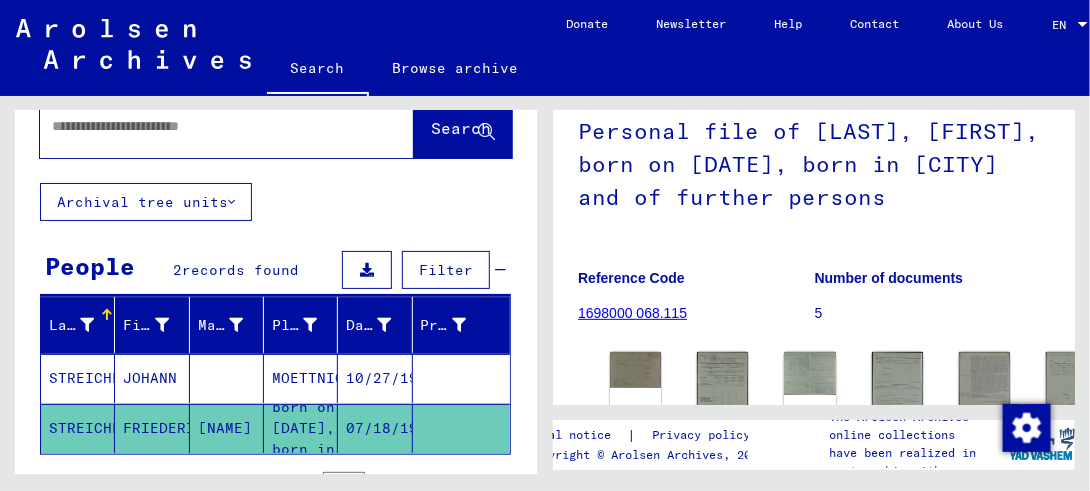 scroll, scrollTop: 0, scrollLeft: 0, axis: both 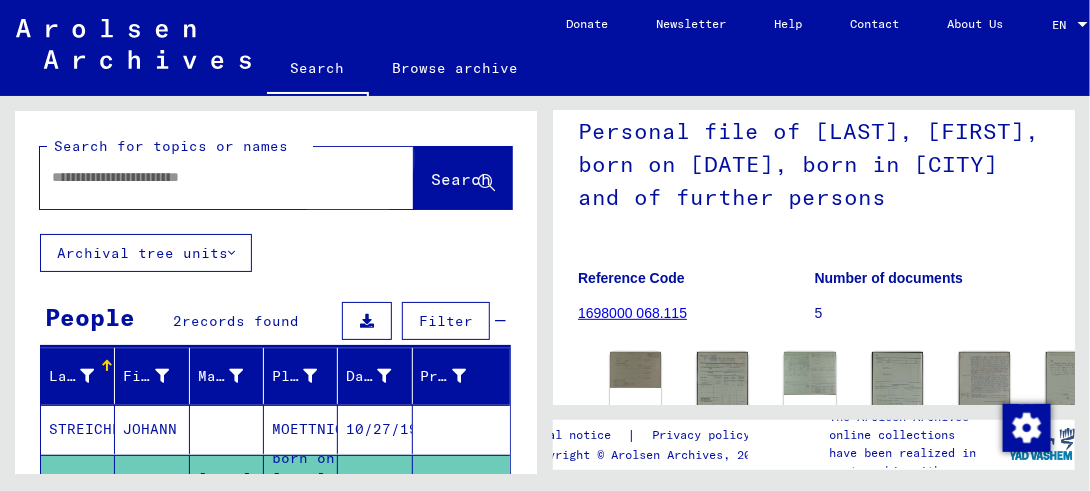 click on "Search" 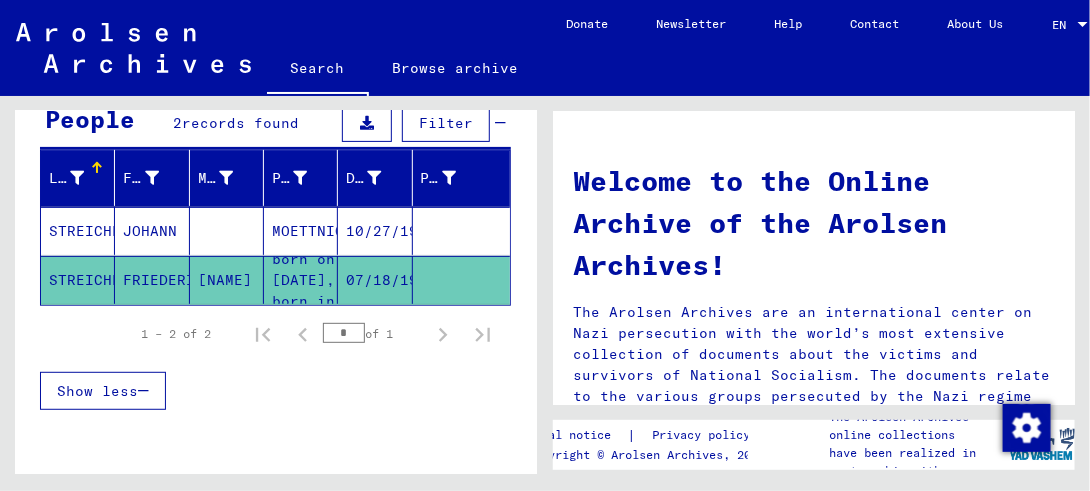 scroll, scrollTop: 201, scrollLeft: 0, axis: vertical 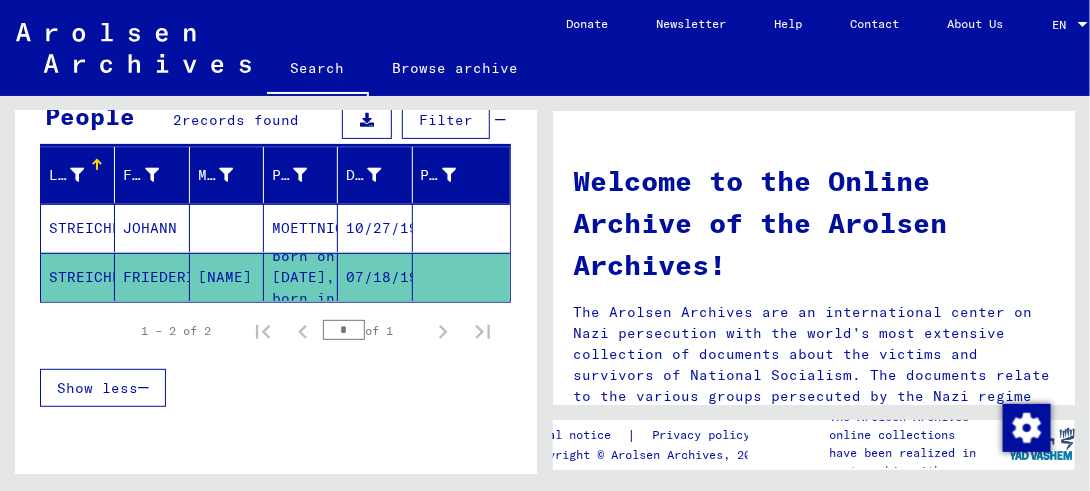 click on "FRIEDERICKE" 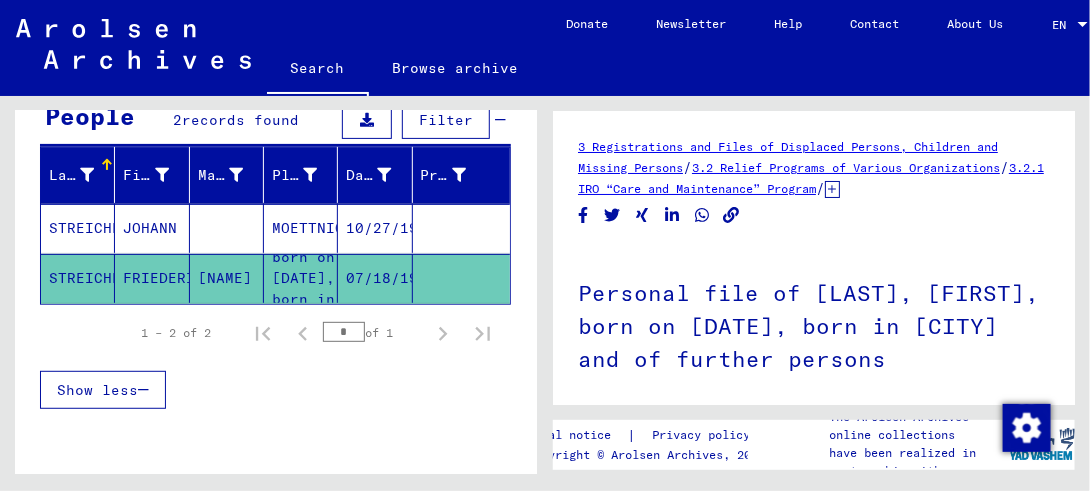 scroll, scrollTop: 0, scrollLeft: 0, axis: both 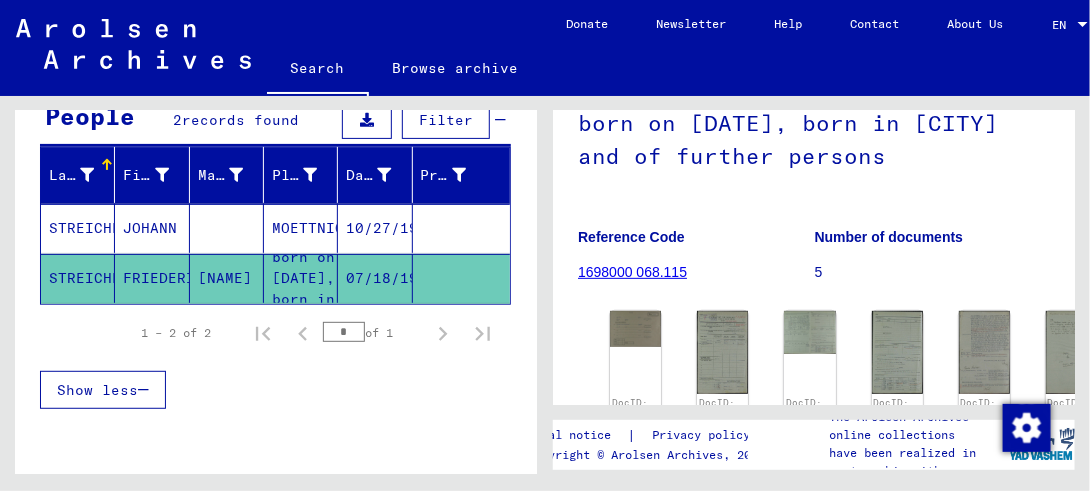 click on "1698000 068.115" 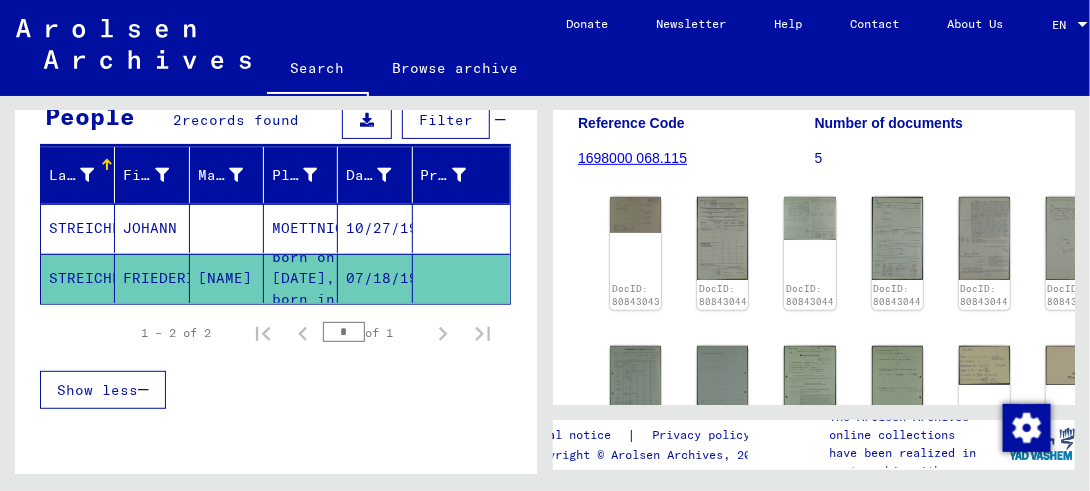 scroll, scrollTop: 339, scrollLeft: 0, axis: vertical 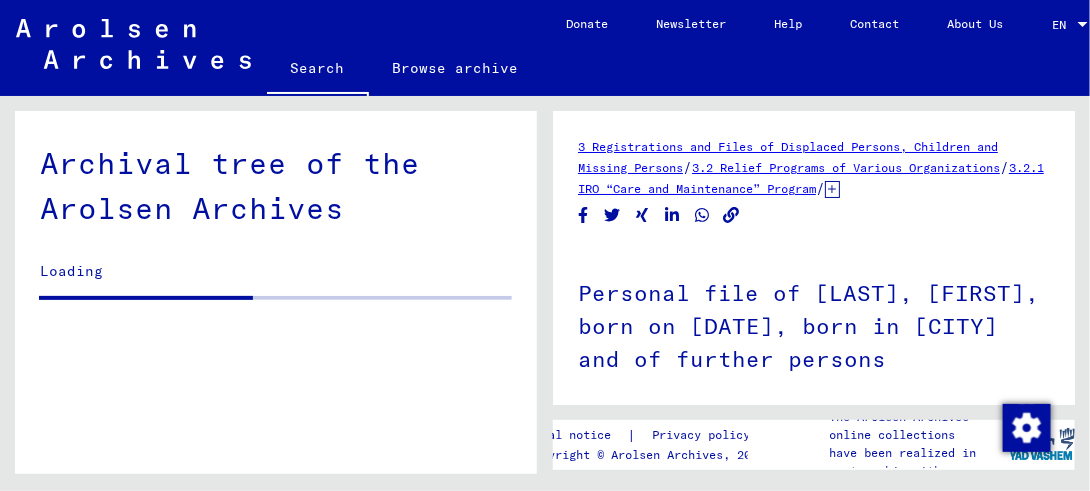 drag, startPoint x: 1068, startPoint y: 171, endPoint x: 1070, endPoint y: 194, distance: 23.086792 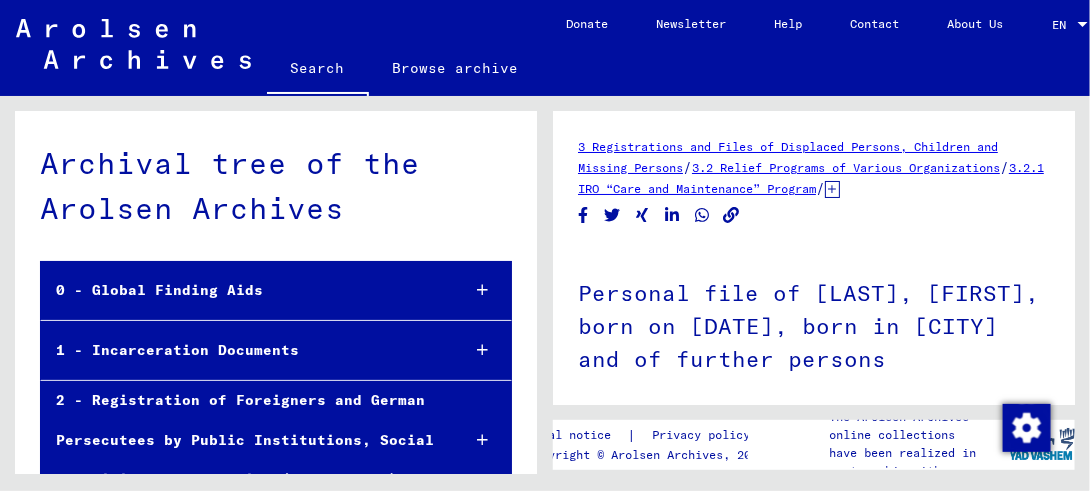 scroll, scrollTop: 20781, scrollLeft: 0, axis: vertical 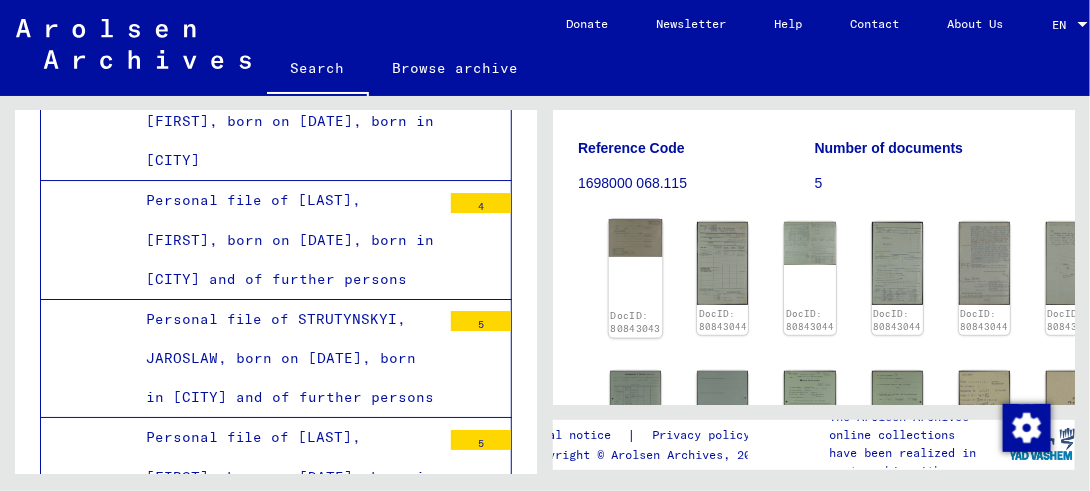 click 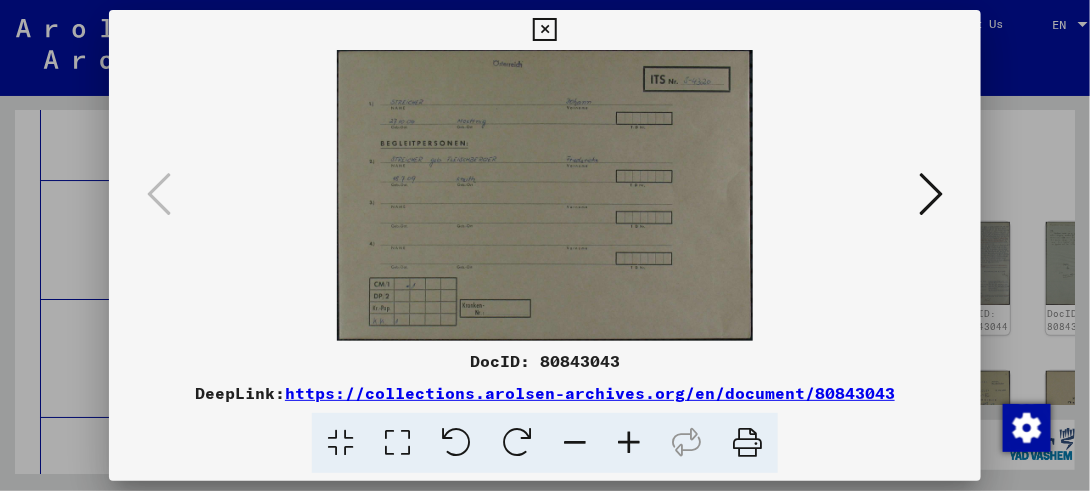 click at bounding box center (931, 194) 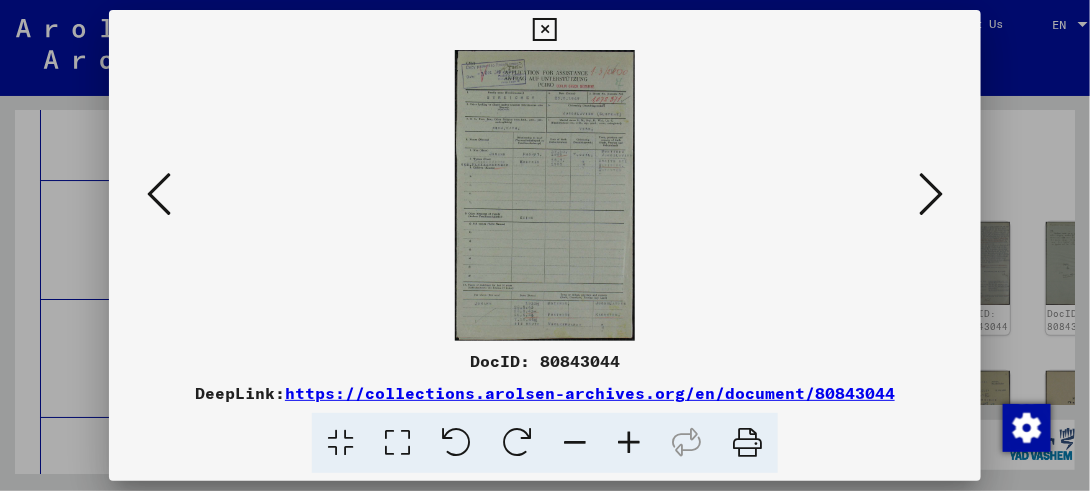 click at bounding box center [931, 194] 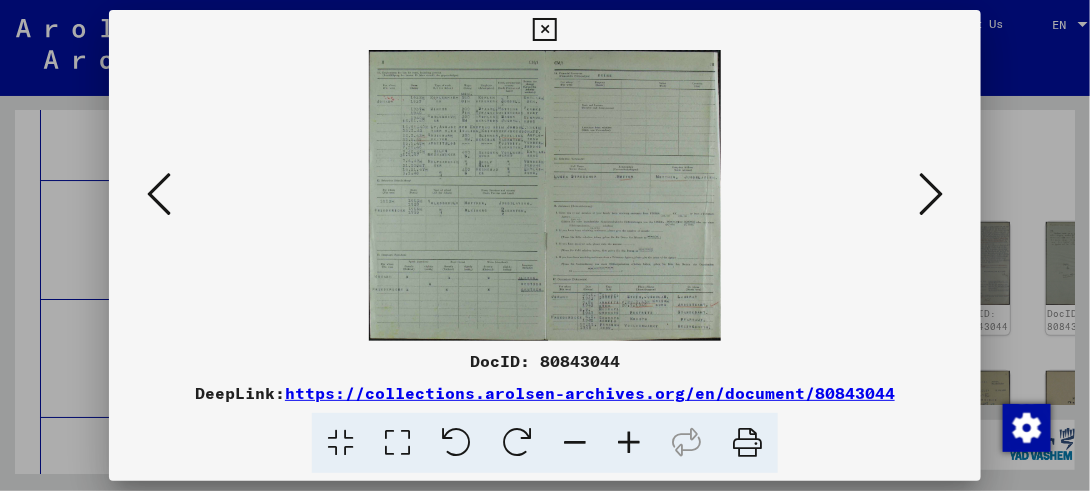 click at bounding box center (931, 194) 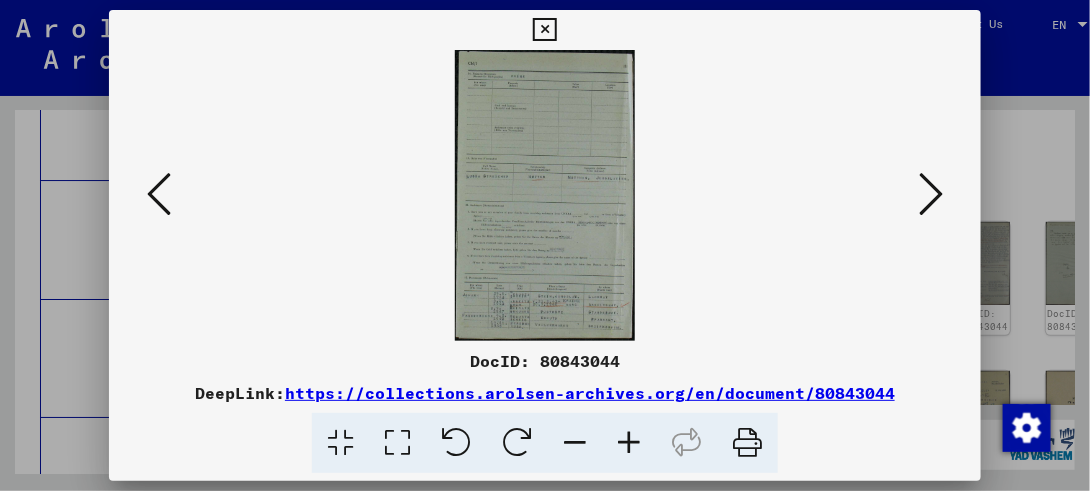 click at bounding box center [931, 194] 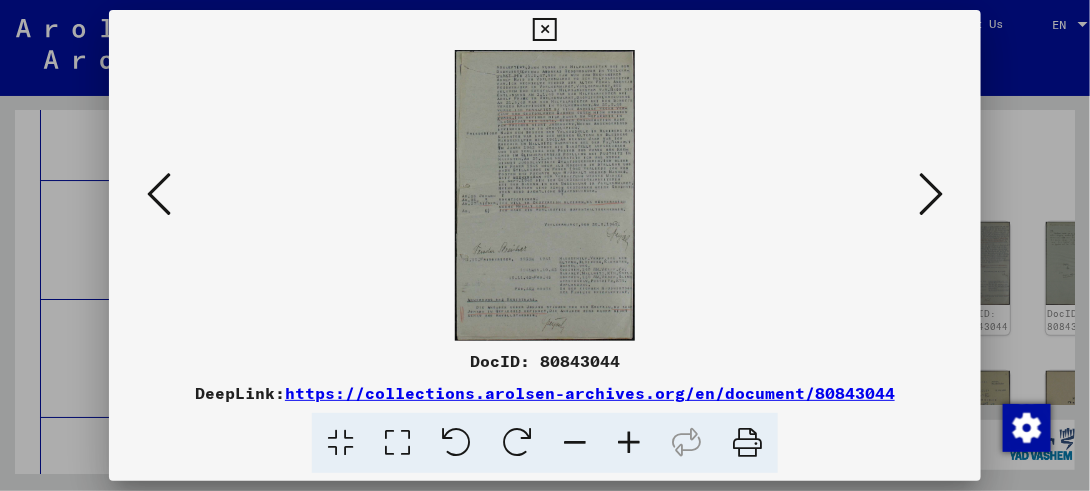 click at bounding box center [931, 194] 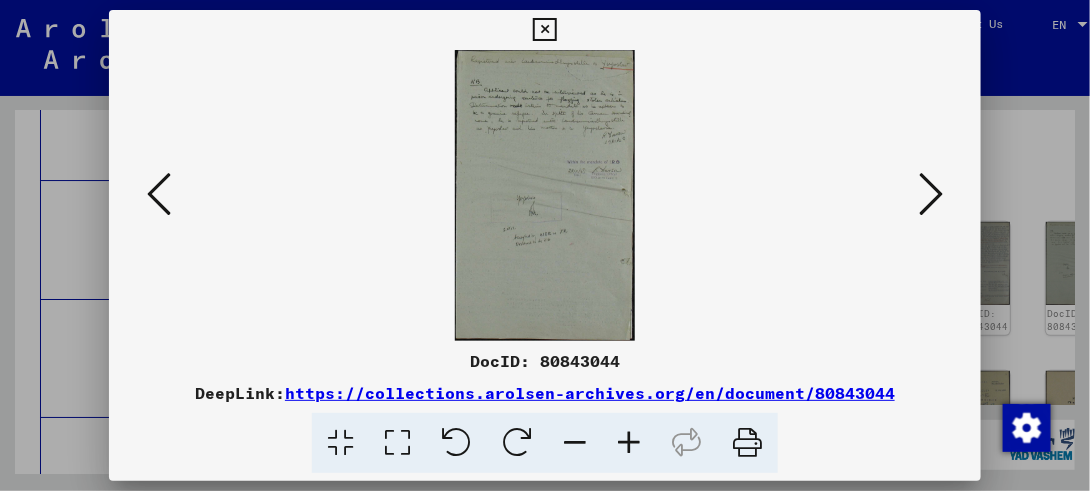 click at bounding box center [931, 194] 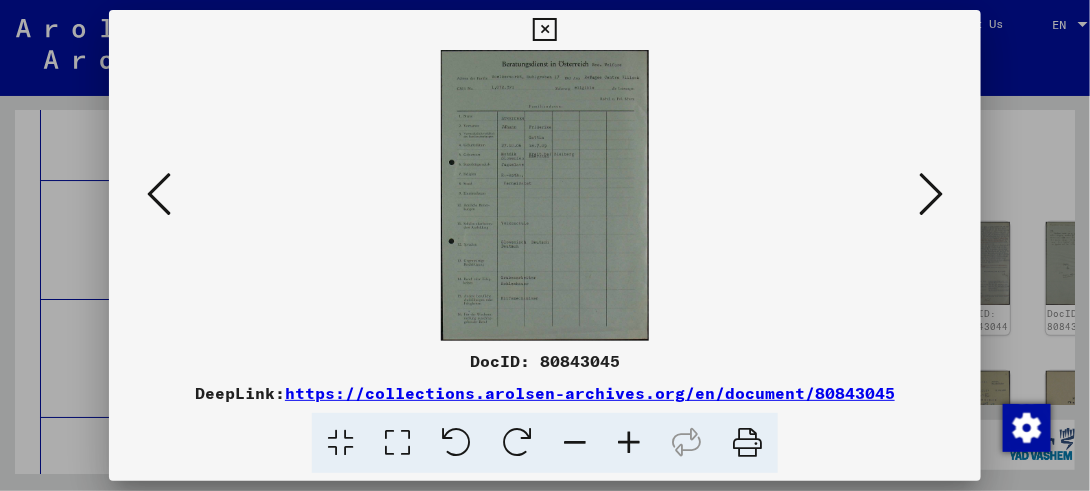 click at bounding box center [931, 194] 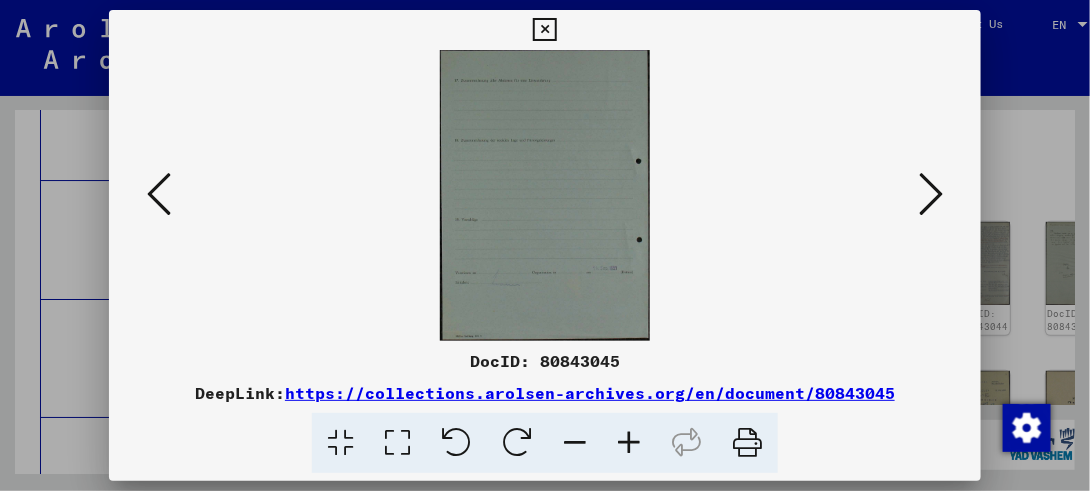 click at bounding box center [931, 194] 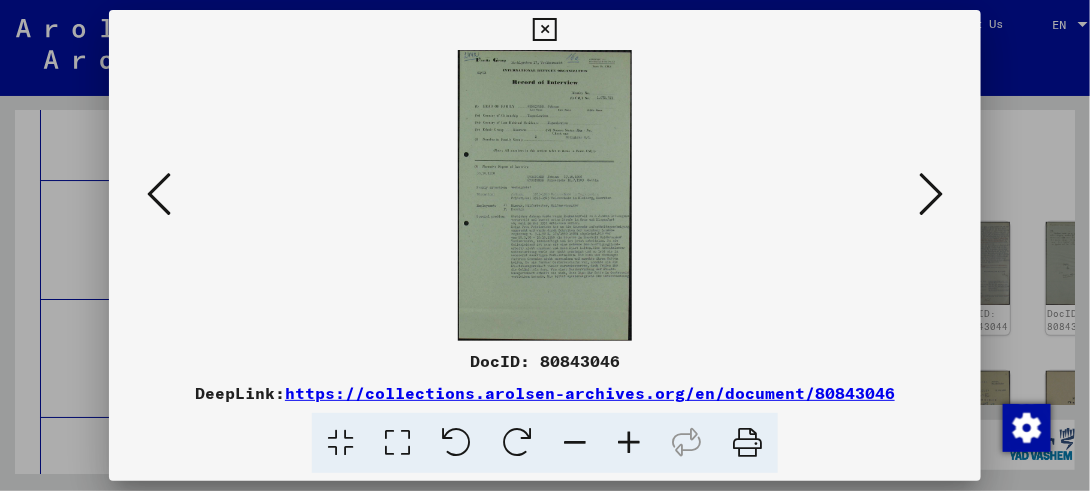 click at bounding box center (931, 194) 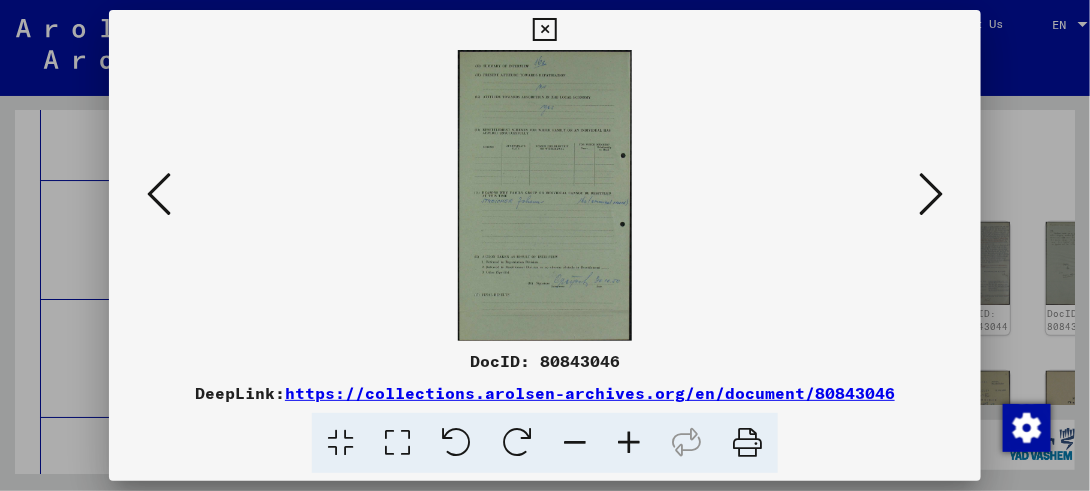 click at bounding box center [931, 194] 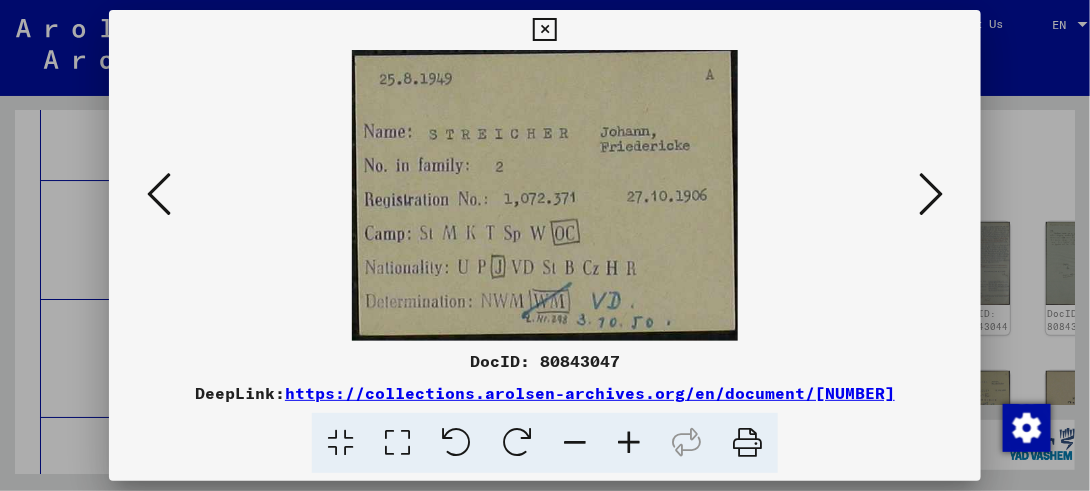 click at bounding box center [931, 194] 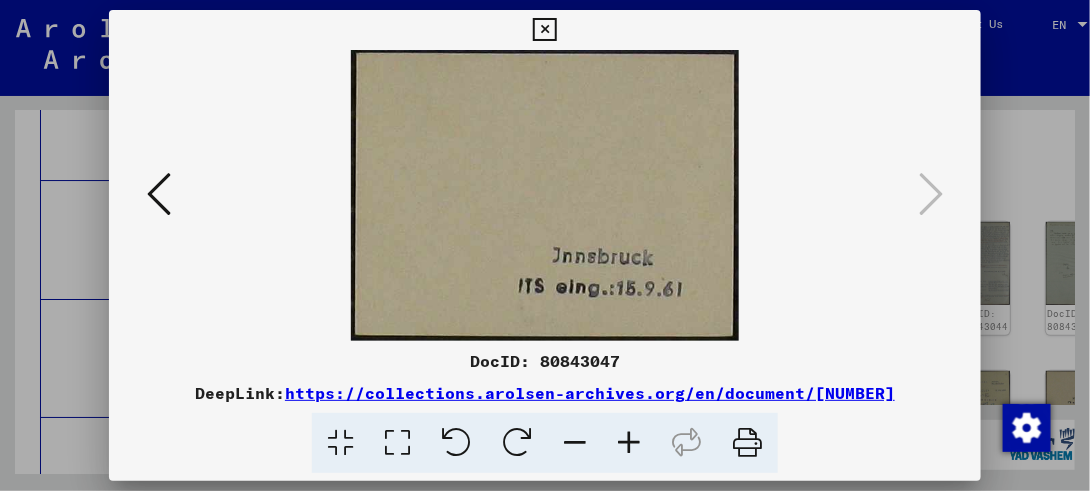 click at bounding box center (159, 194) 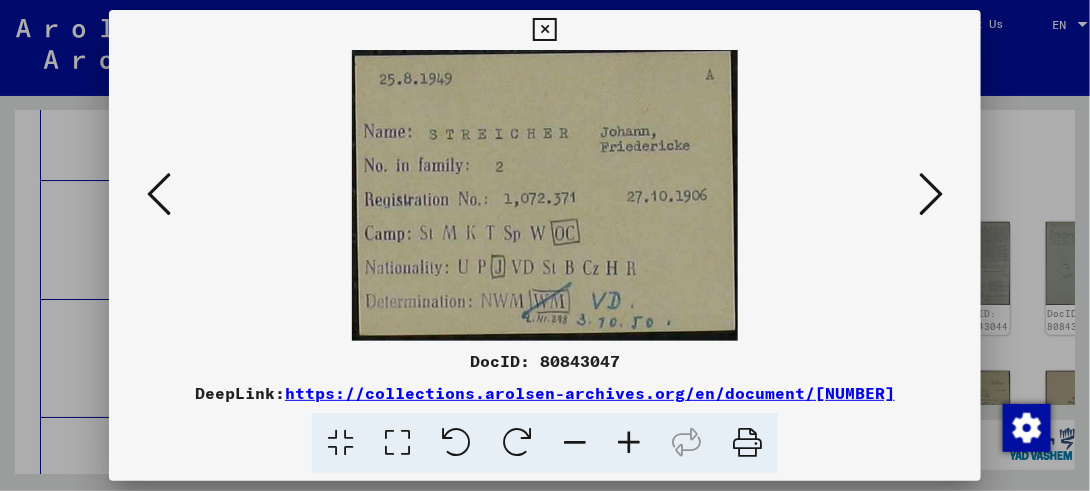 click at bounding box center [159, 194] 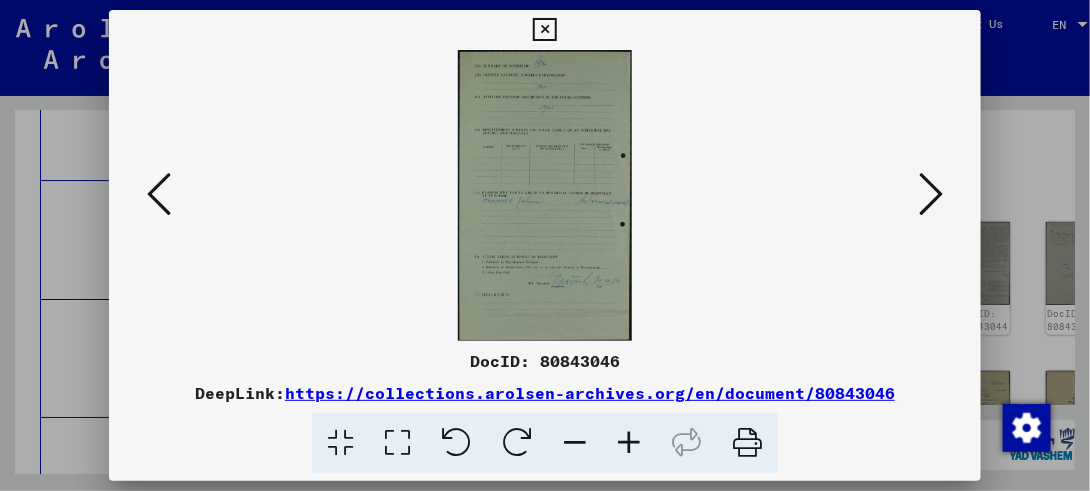 click at bounding box center (159, 194) 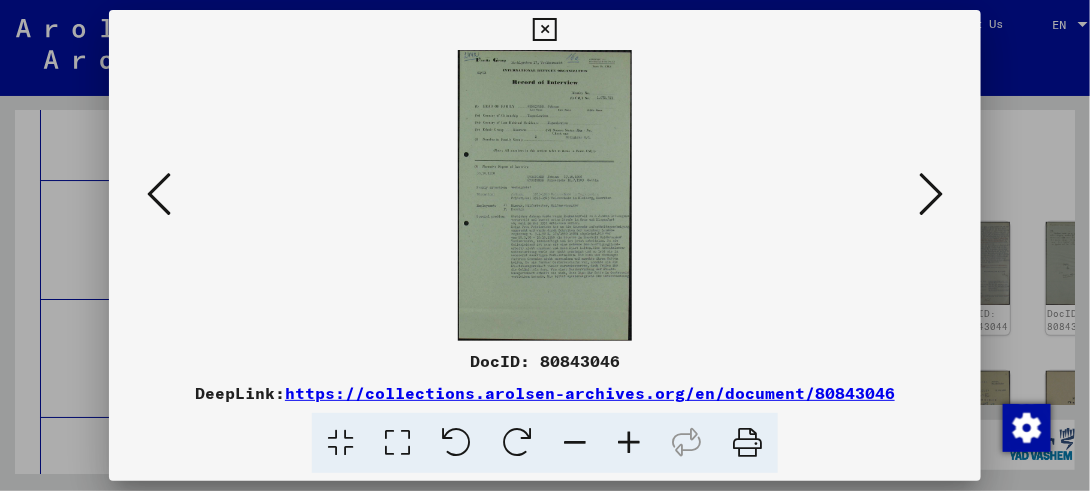 click at bounding box center [159, 194] 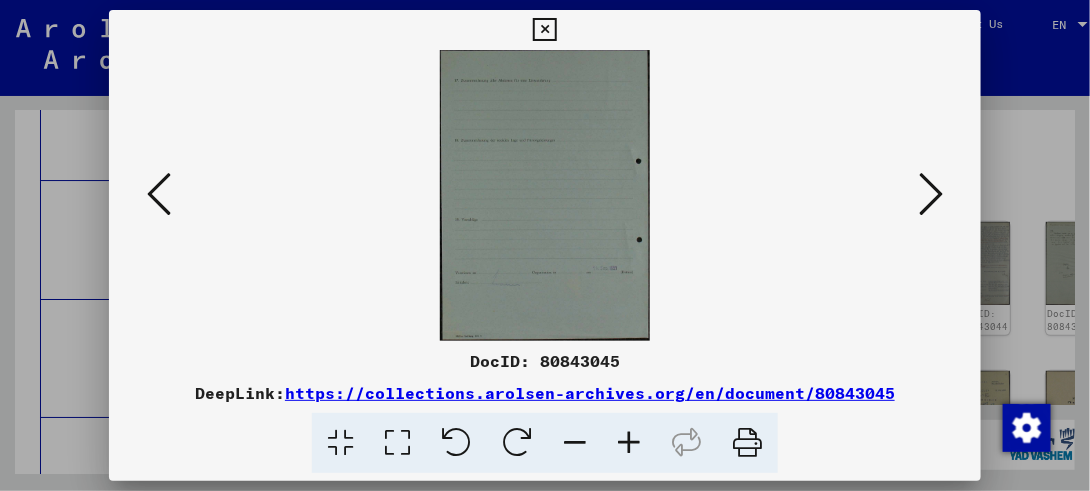 click at bounding box center (159, 194) 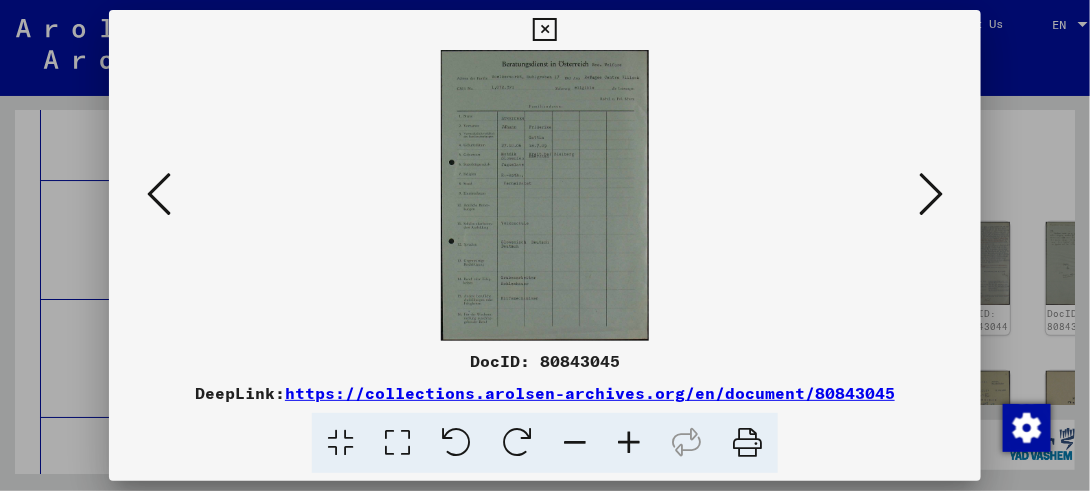 click at bounding box center (159, 194) 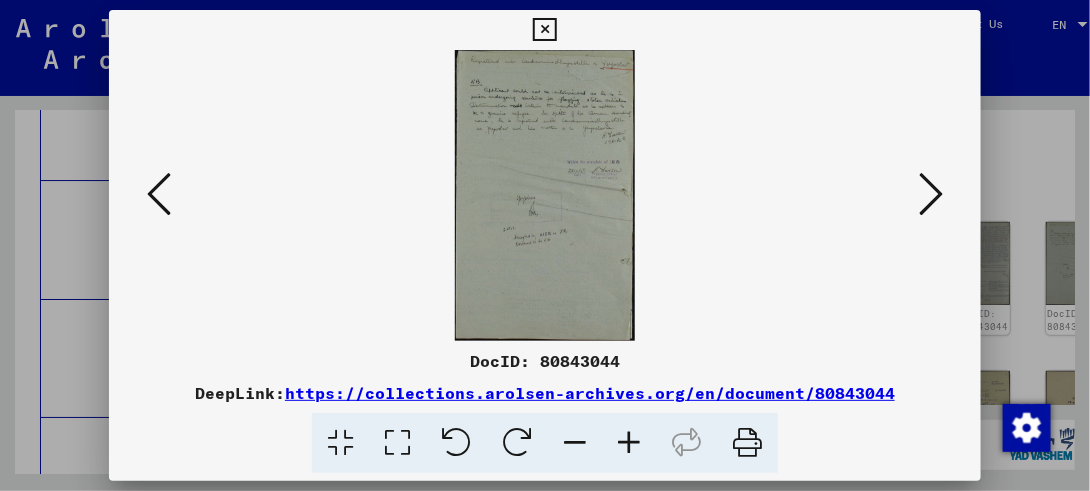 click at bounding box center (159, 194) 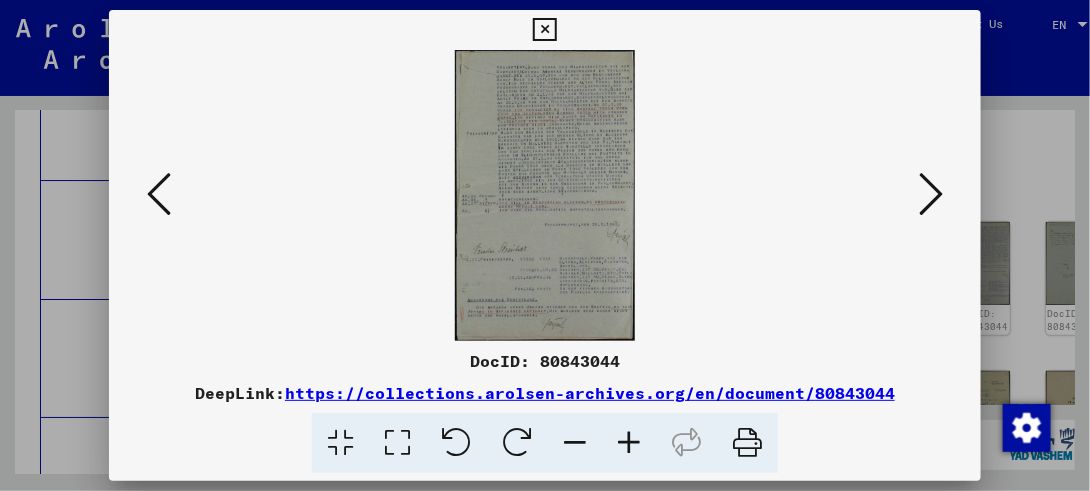 click at bounding box center [159, 194] 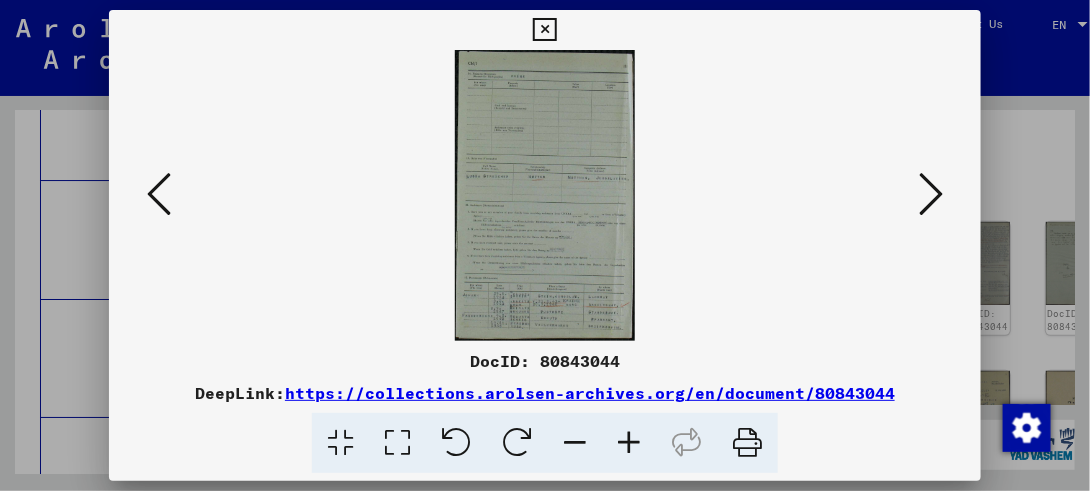 click at bounding box center [159, 194] 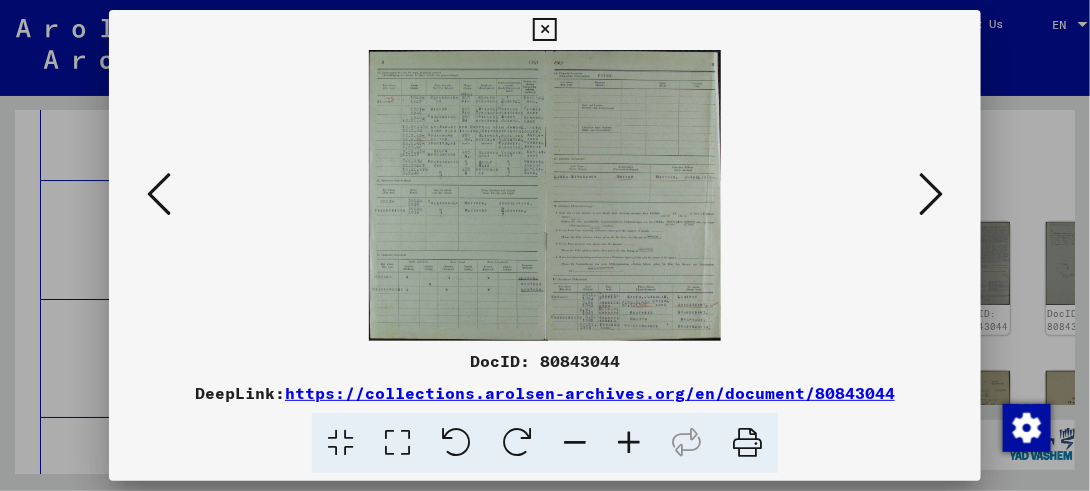 click at bounding box center (159, 194) 